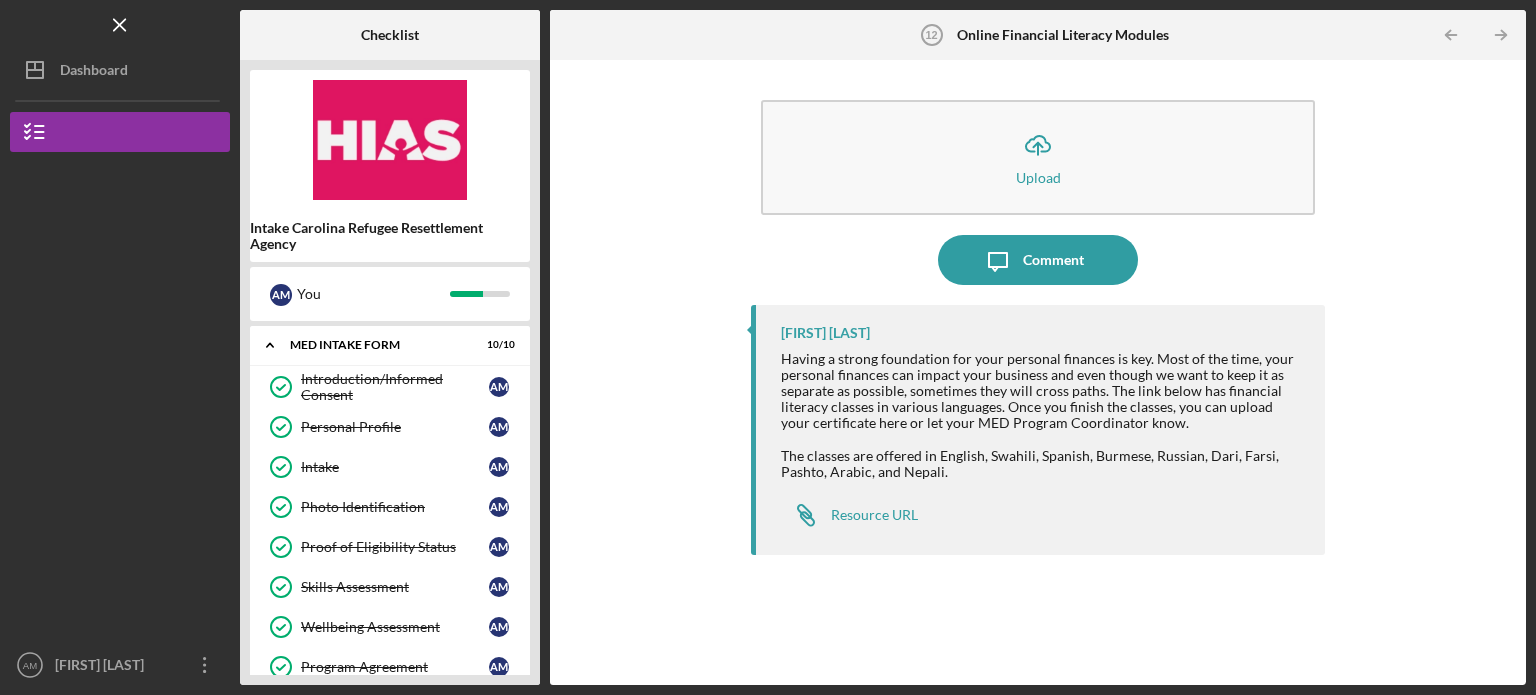 scroll, scrollTop: 0, scrollLeft: 0, axis: both 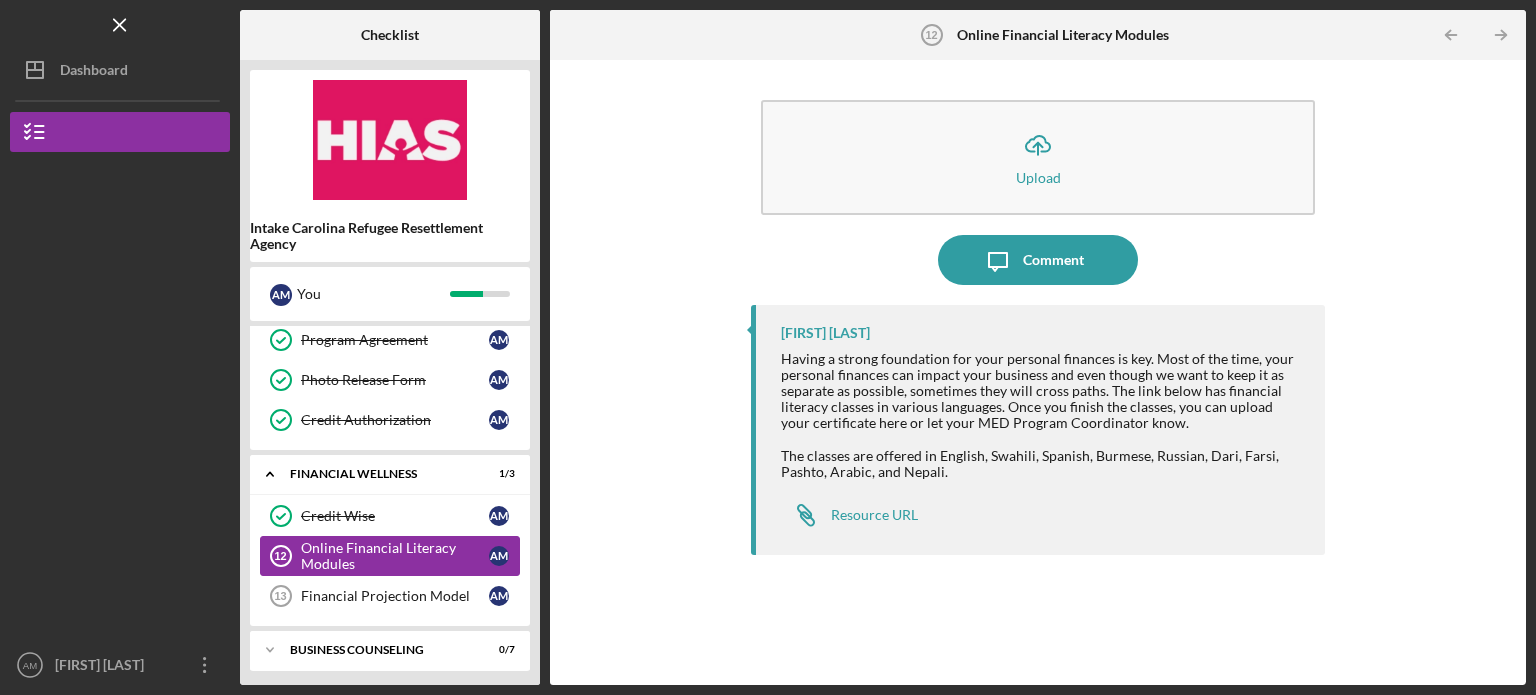 click on "Online Financial Literacy Modules" at bounding box center [395, 556] 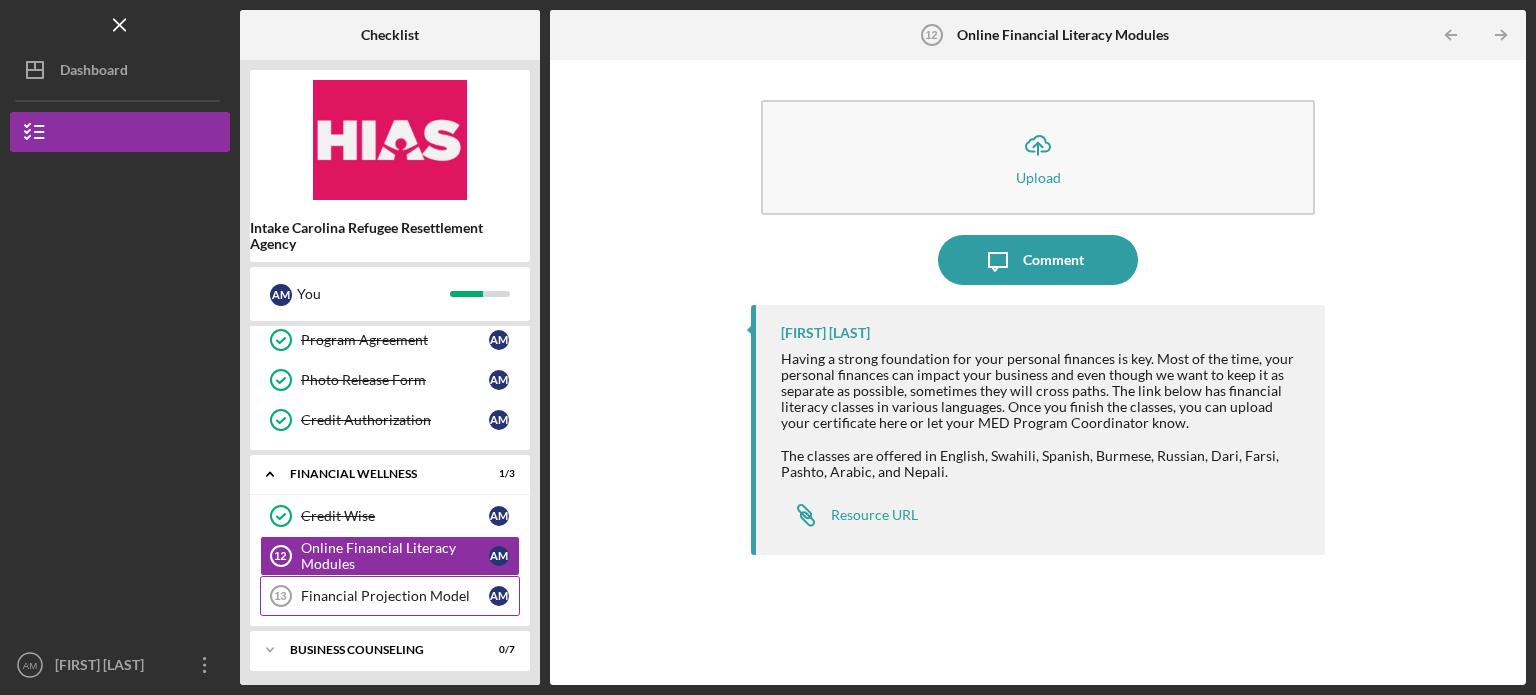 click on "Financial Projection Model" at bounding box center [395, 596] 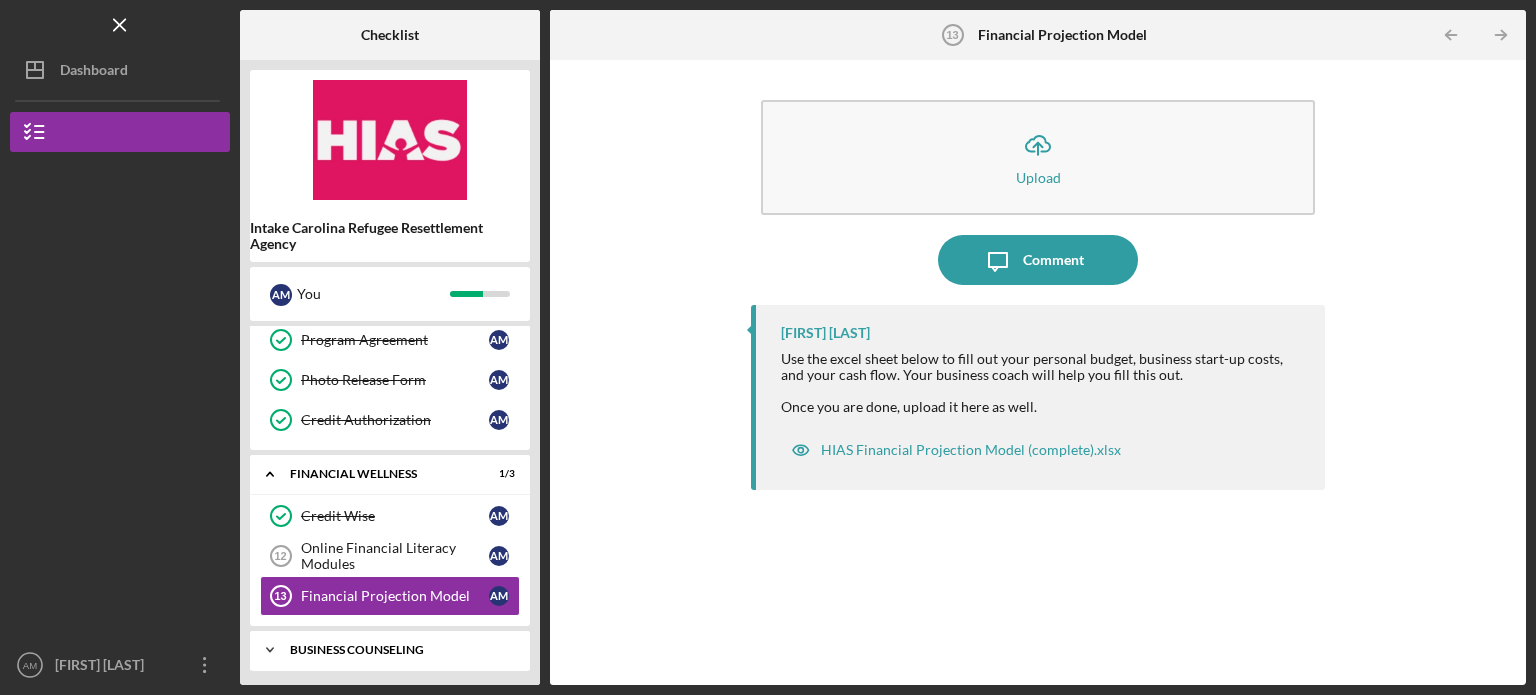 click on "Business Counseling" at bounding box center [397, 650] 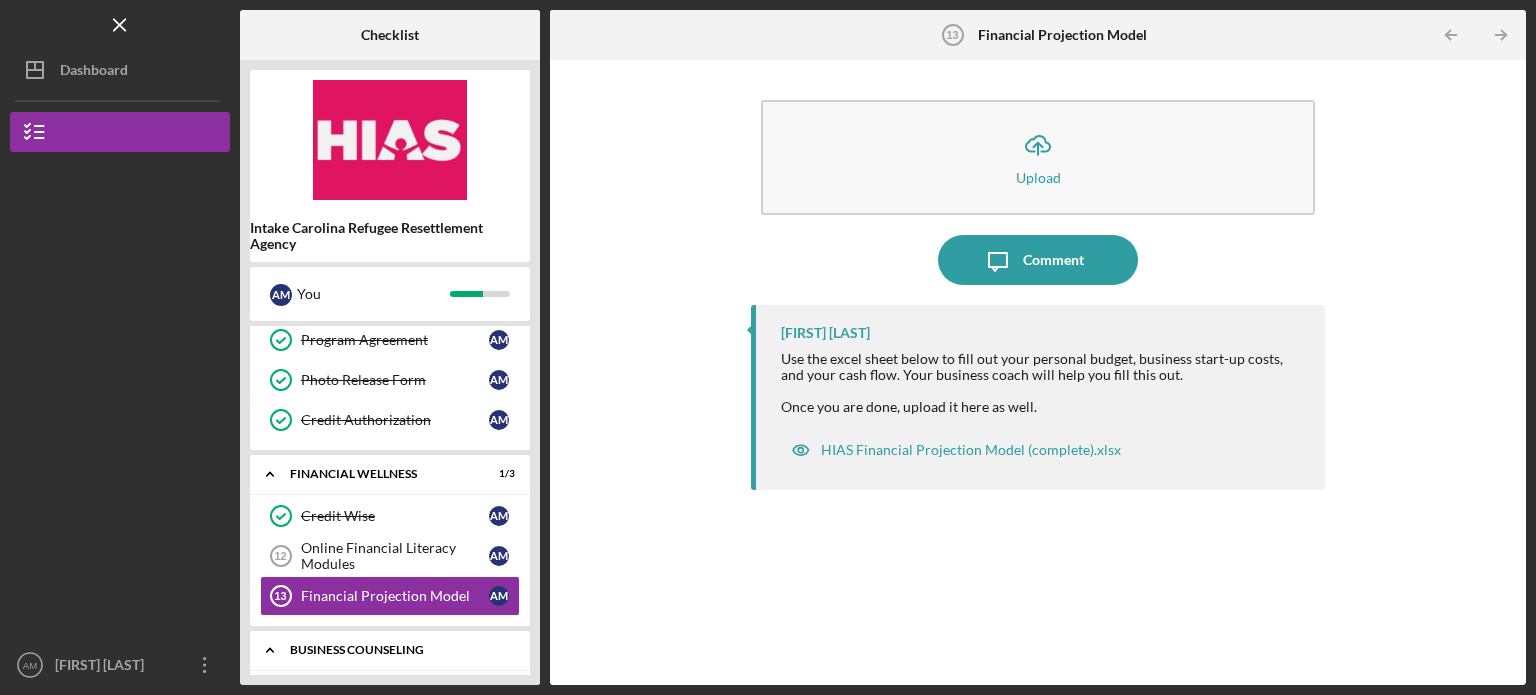 click on "Business Counseling" at bounding box center [397, 650] 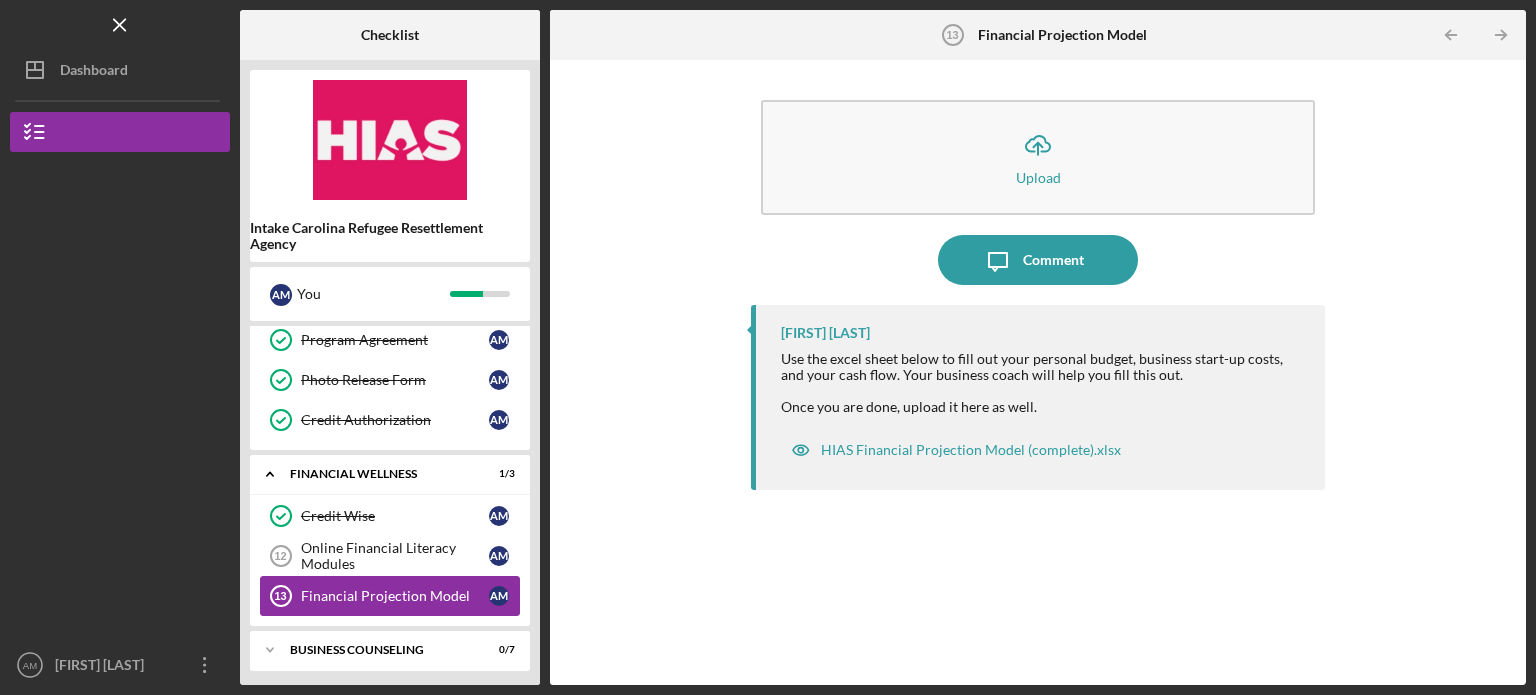 click on "Financial Projection Model" at bounding box center [395, 596] 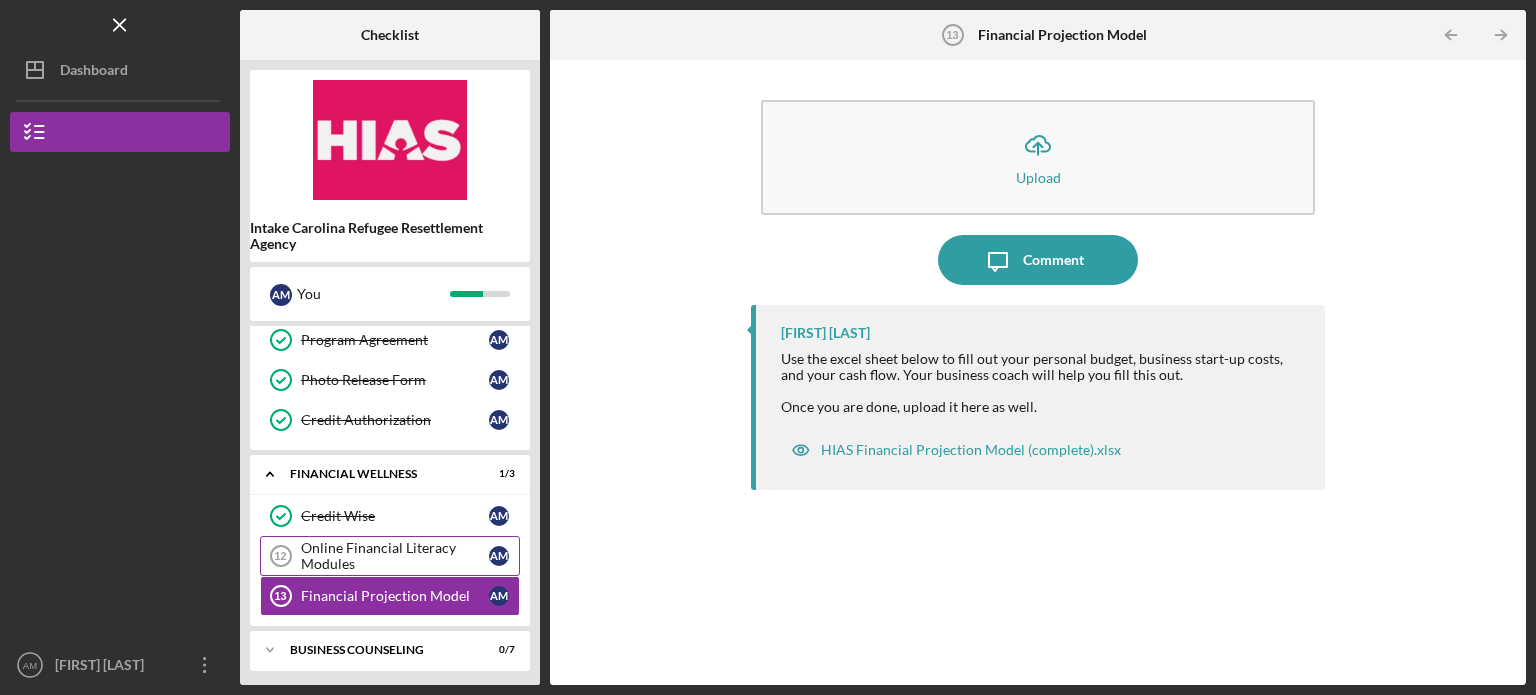 click on "Online Financial Literacy Modules" at bounding box center [395, 556] 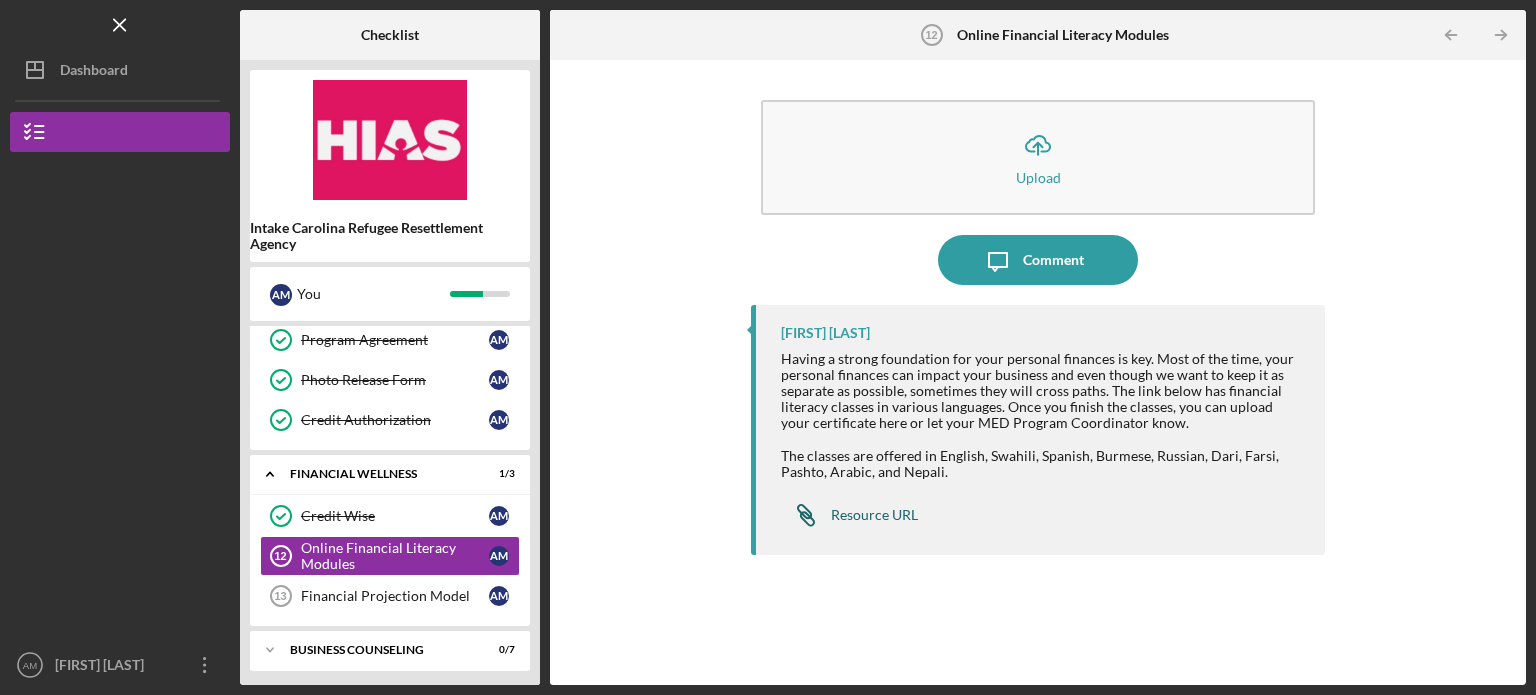 click on "Resource URL" at bounding box center [874, 515] 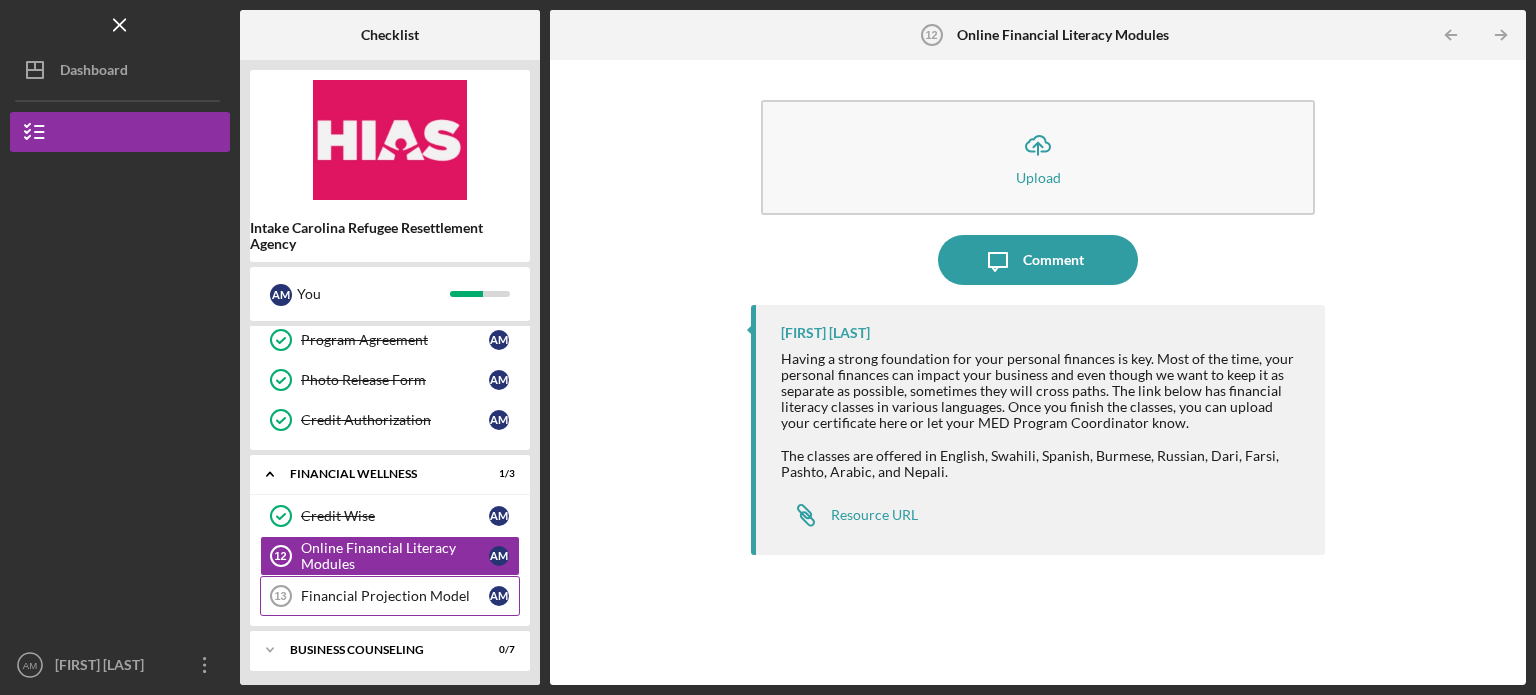 click on "Financial Projection Model" at bounding box center [395, 596] 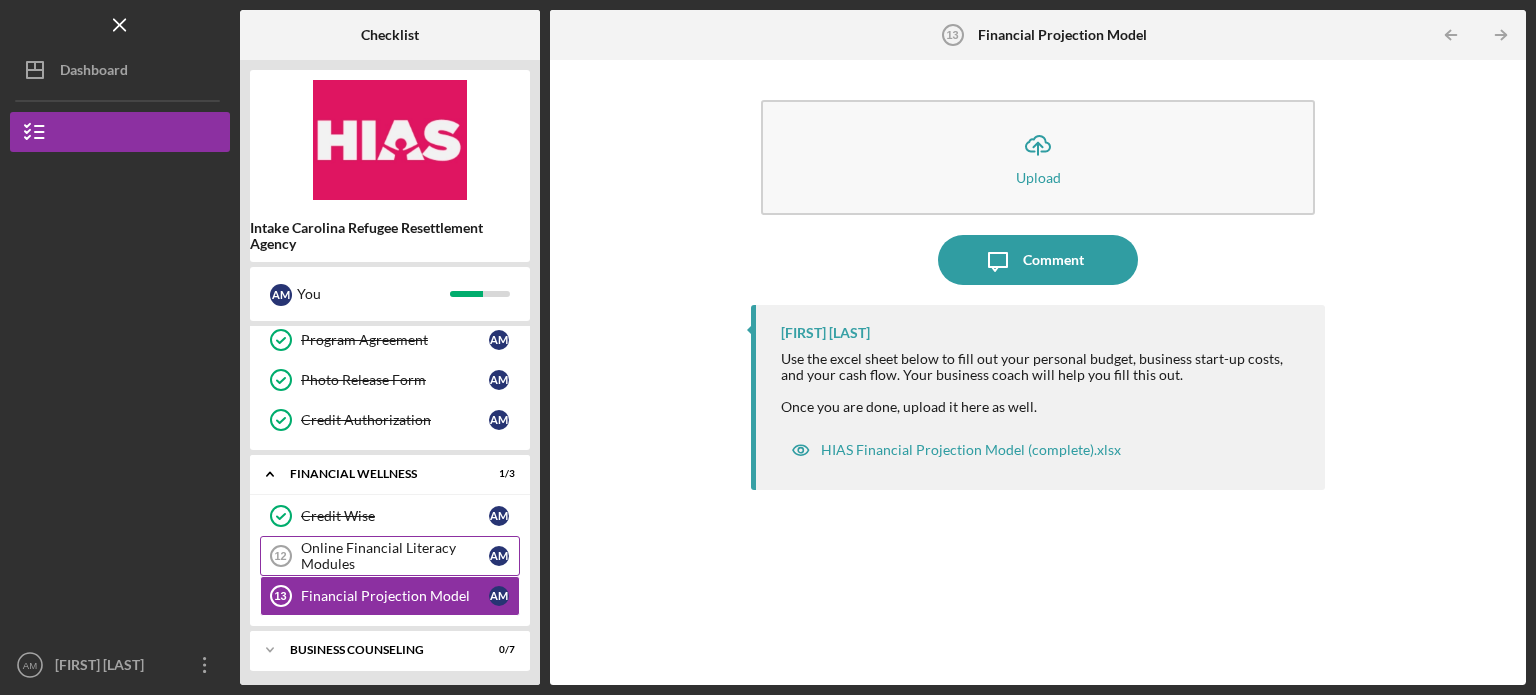 click on "Online Financial Literacy Modules" at bounding box center [395, 556] 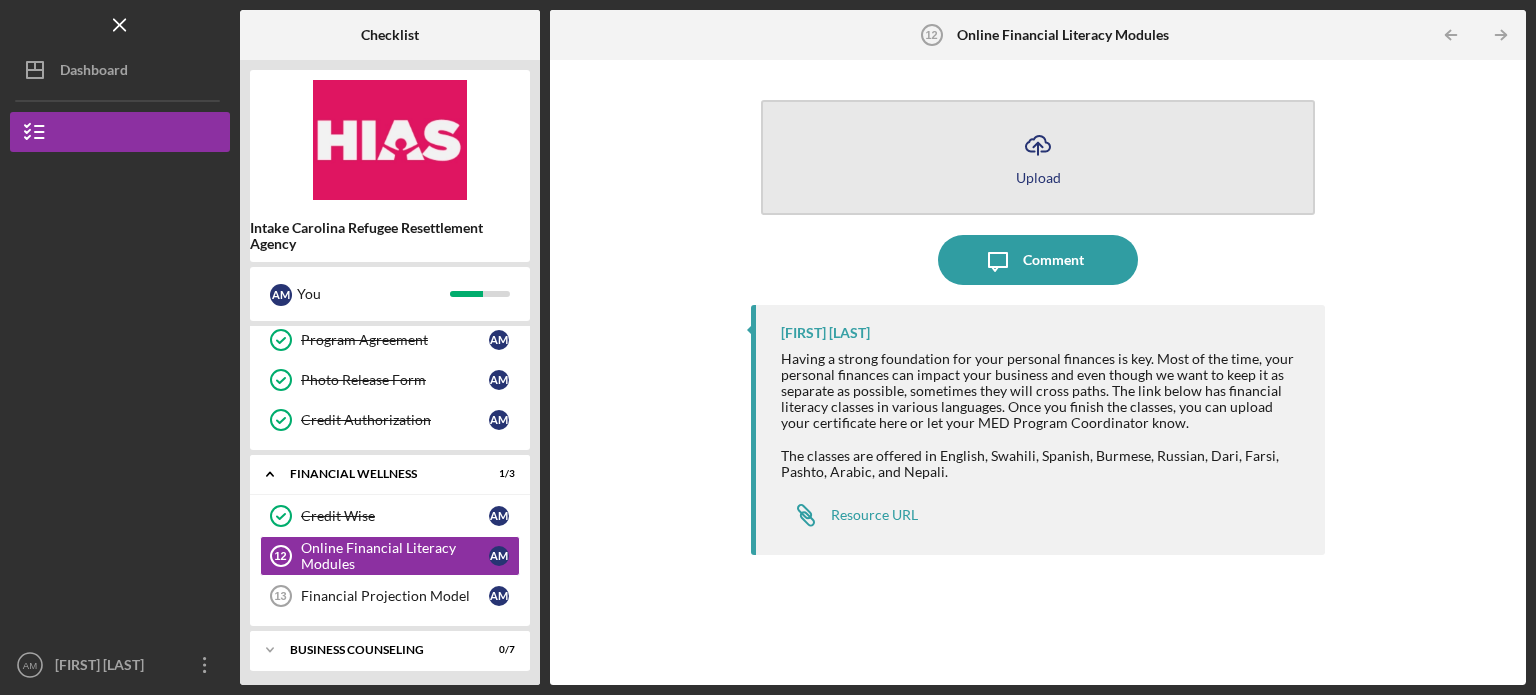 click on "Icon/Upload Upload" at bounding box center (1038, 157) 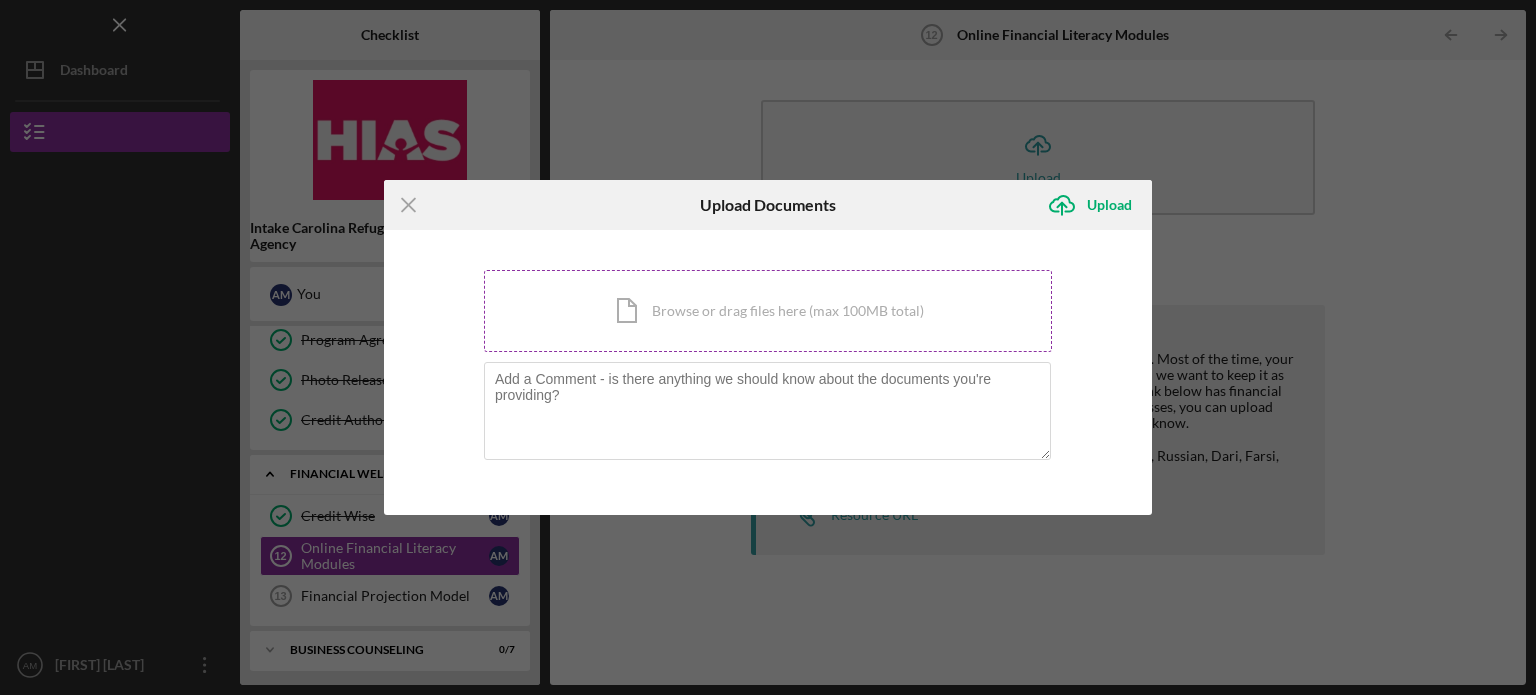 click on "Icon/Document Browse or drag files here (max 100MB total) Tap to choose files or take a photo" at bounding box center (768, 311) 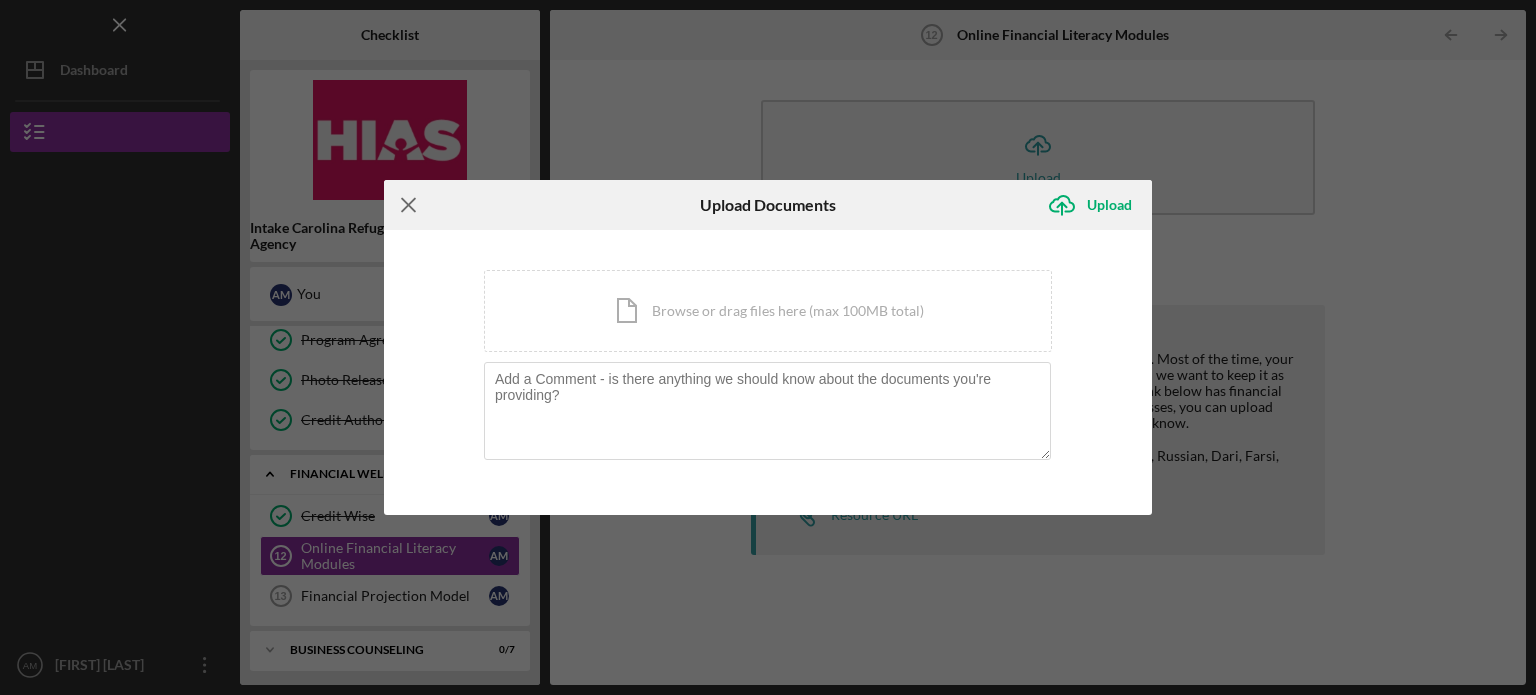click on "Icon/Menu Close" 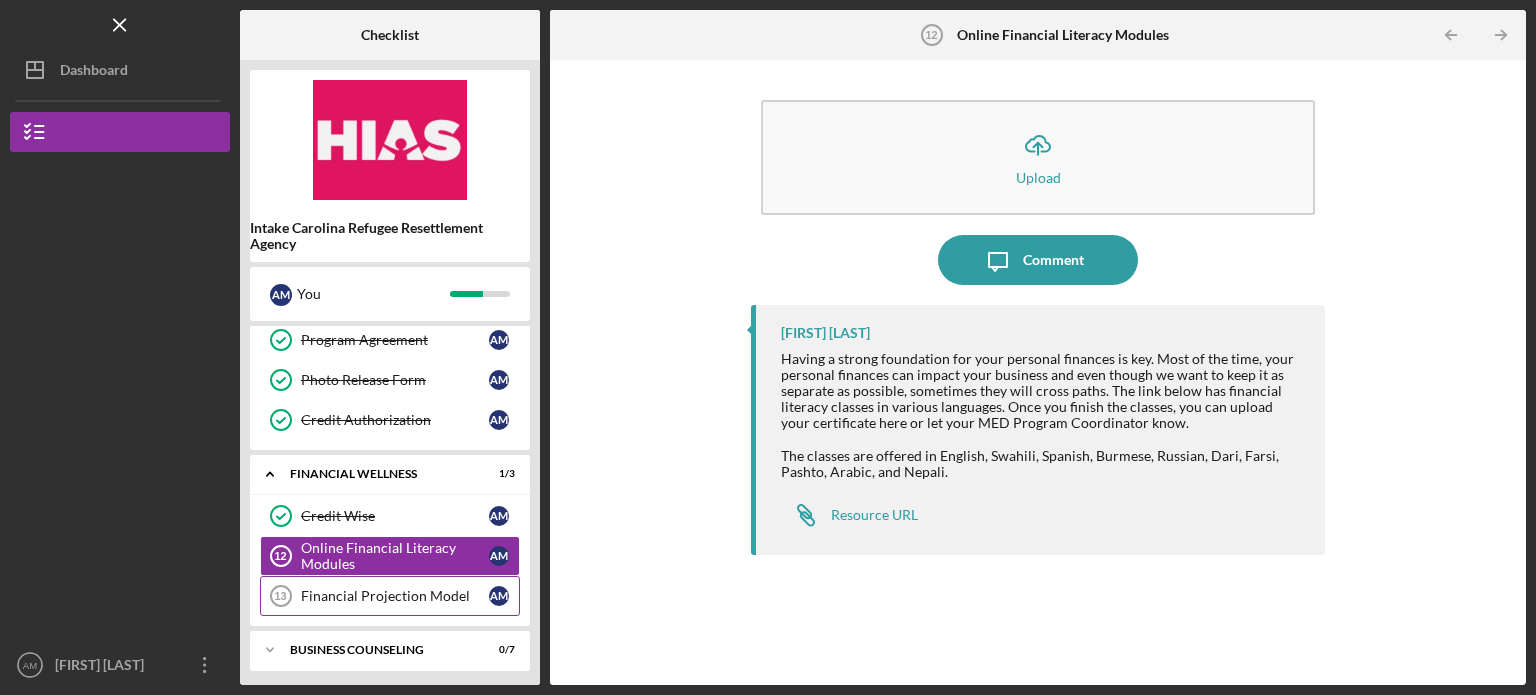 click on "Financial Projection Model" at bounding box center (395, 596) 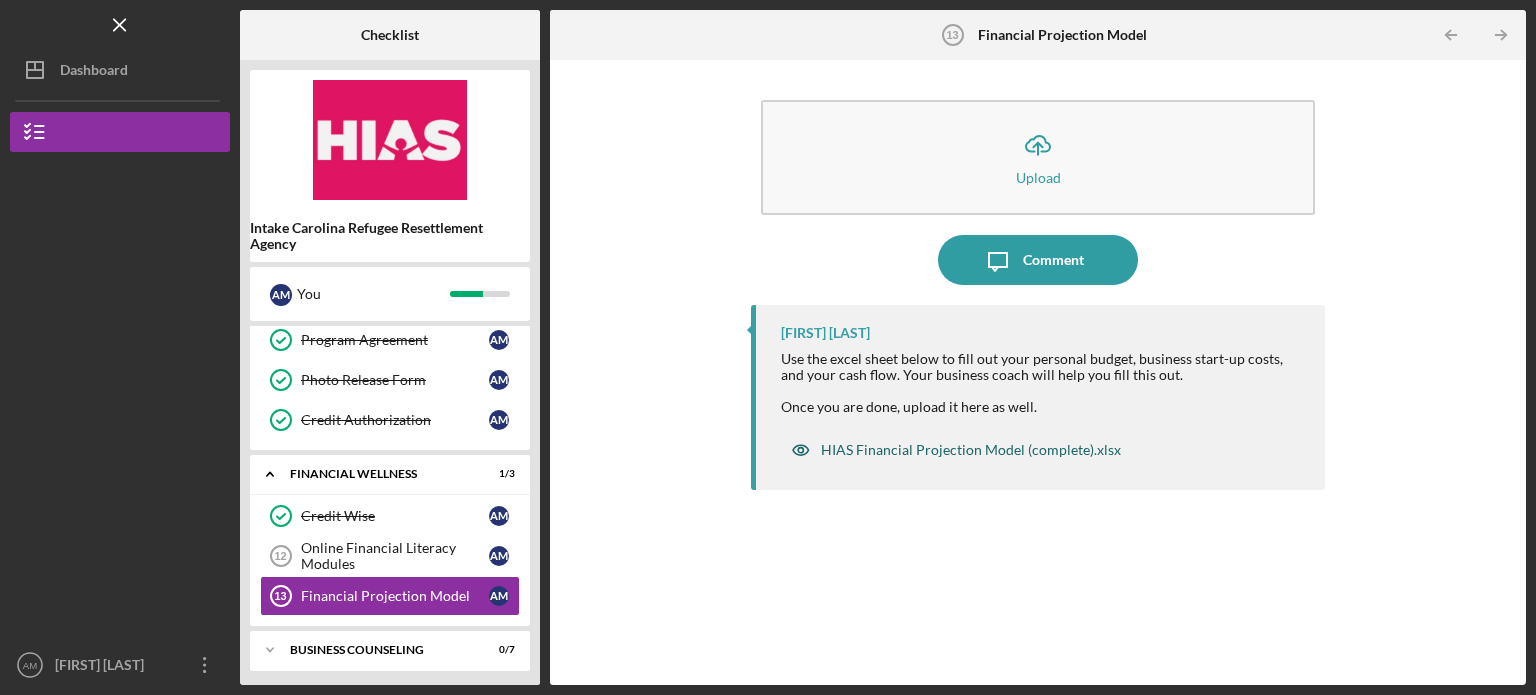 click on "HIAS Financial Projection Model (complete).xlsx" at bounding box center [971, 450] 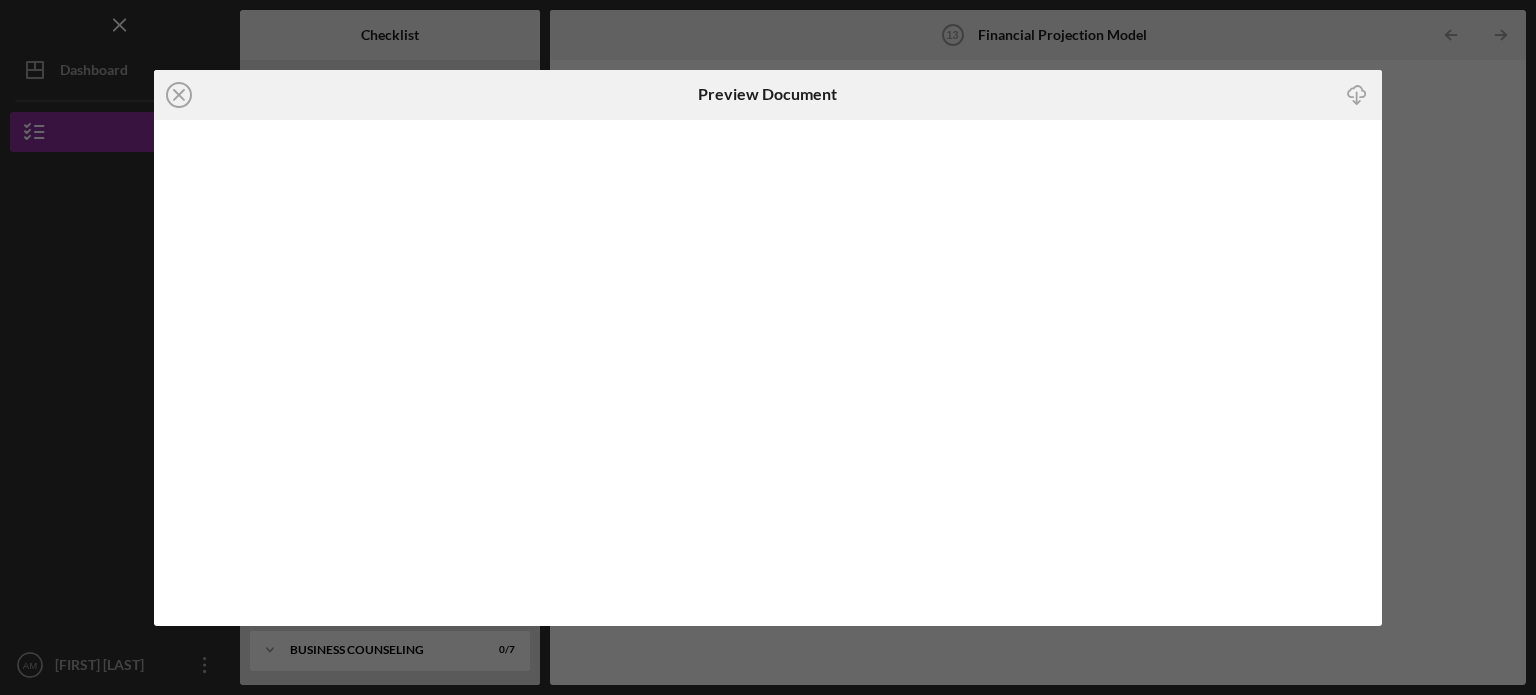 click 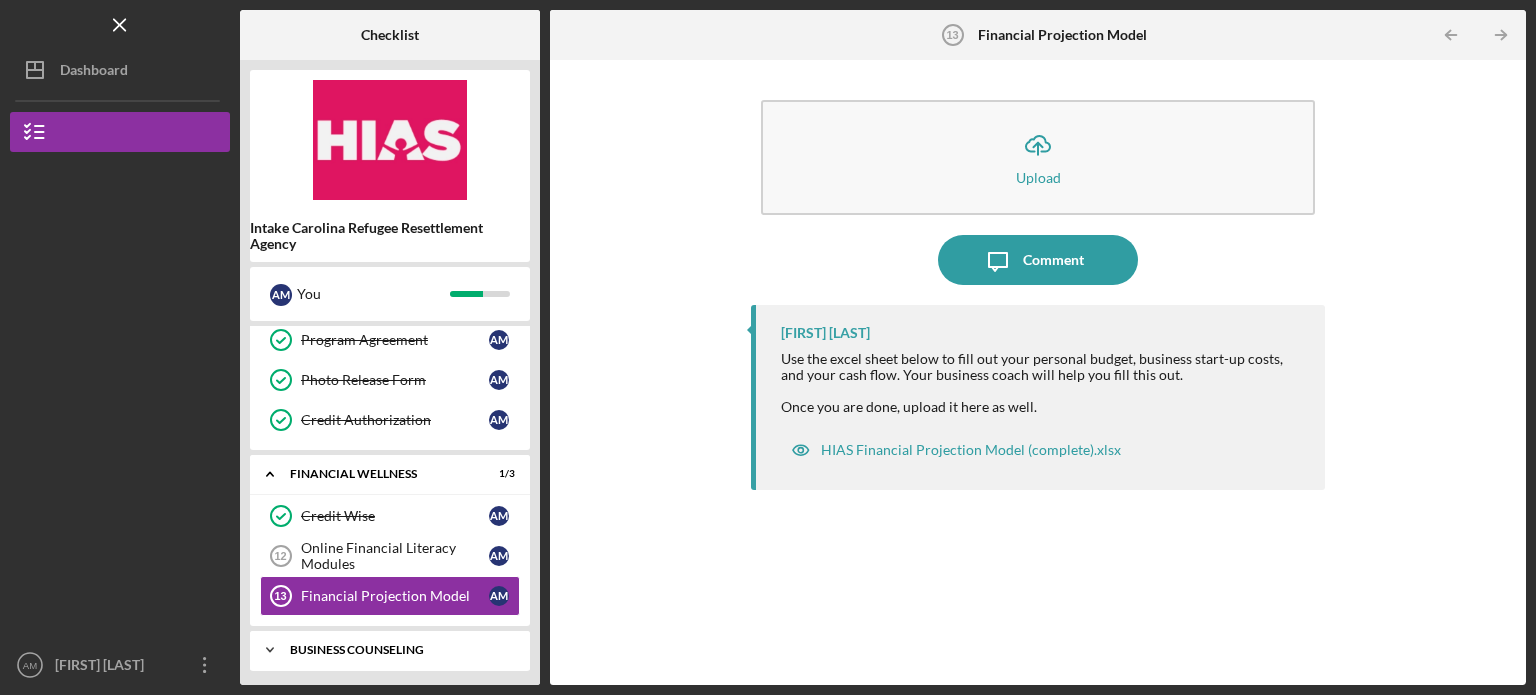 click on "Business Counseling" at bounding box center (397, 650) 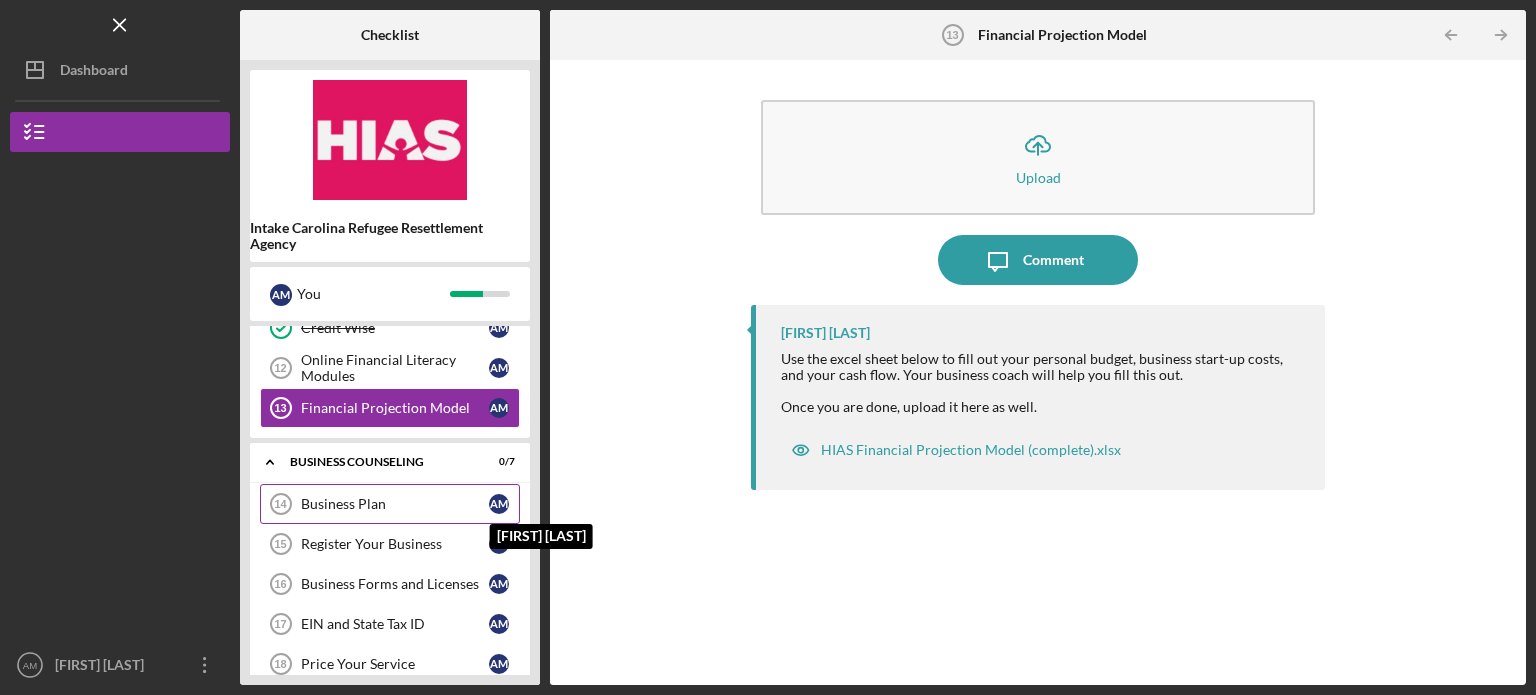 scroll, scrollTop: 415, scrollLeft: 0, axis: vertical 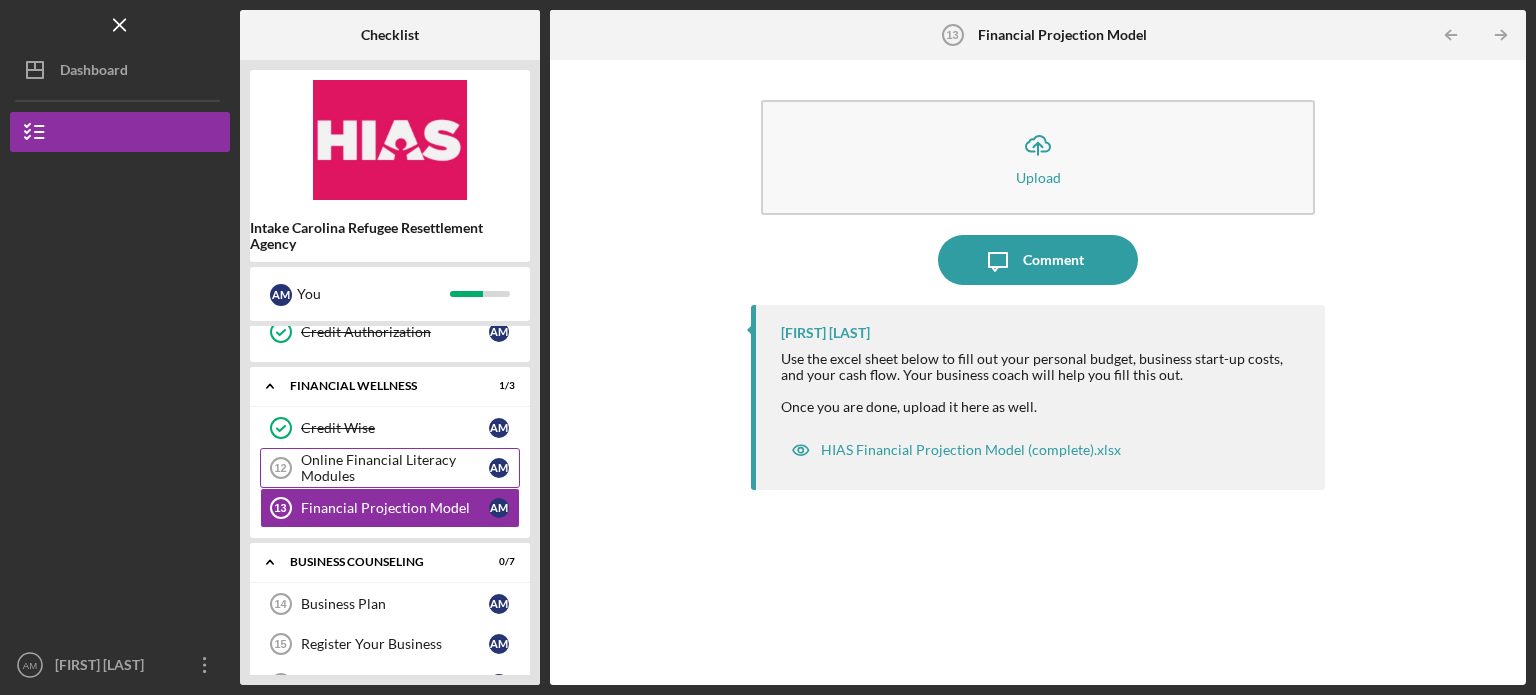 click on "Online Financial Literacy Modules" at bounding box center [395, 468] 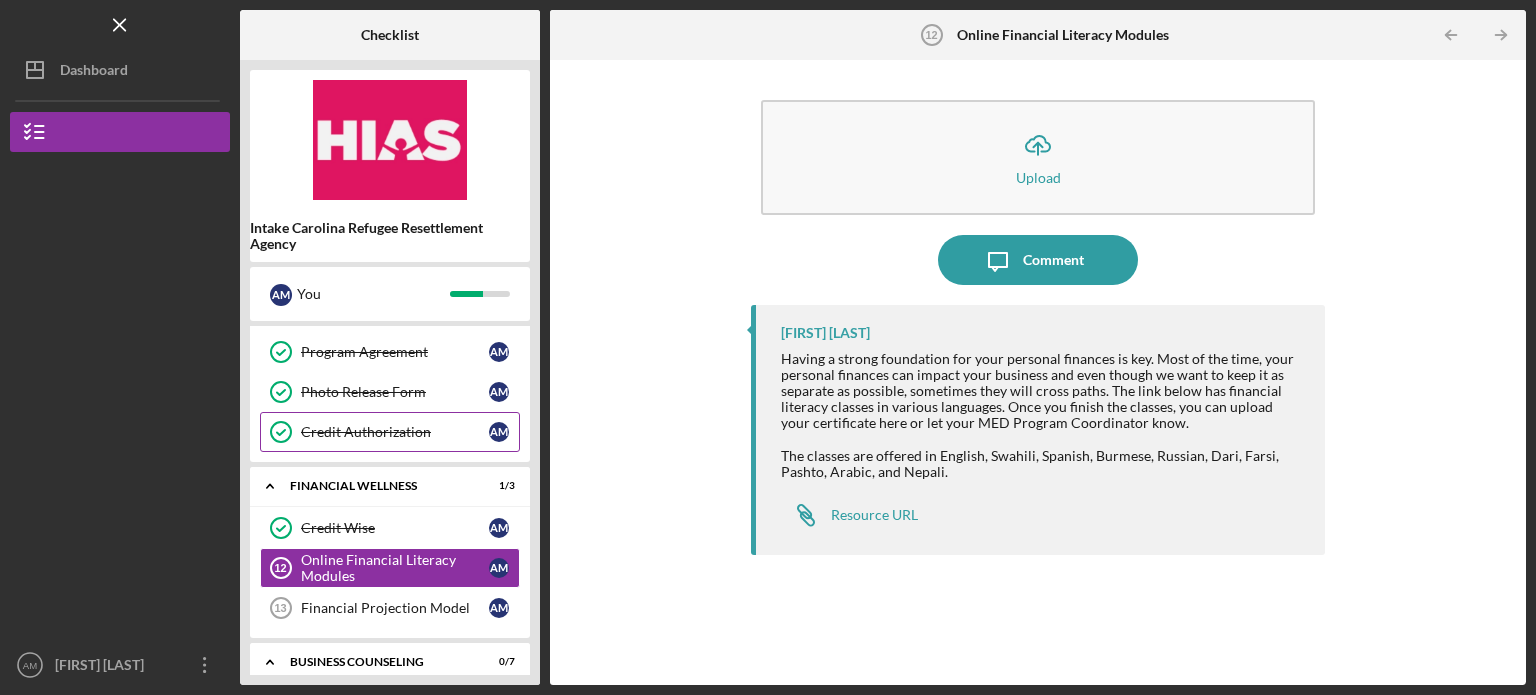 scroll, scrollTop: 415, scrollLeft: 0, axis: vertical 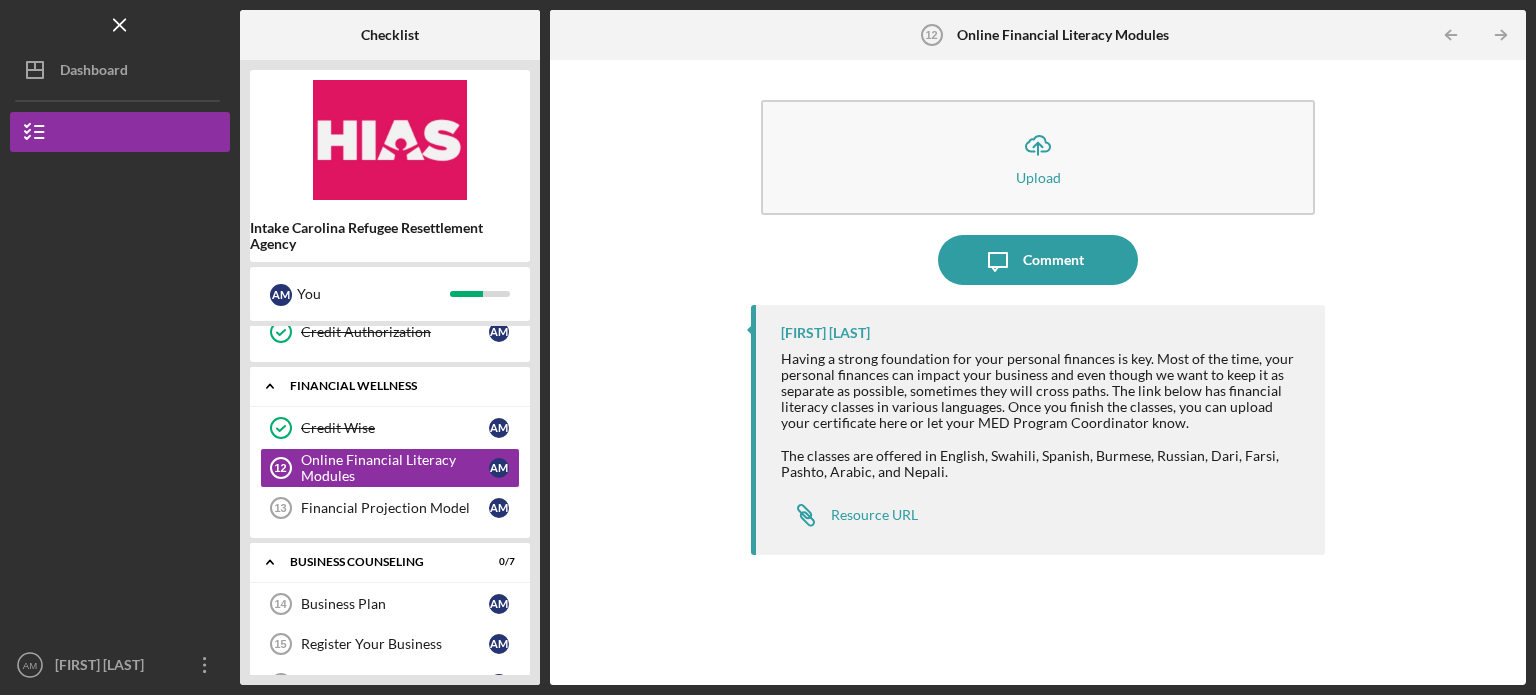 click on "Financial Wellness" at bounding box center (397, 386) 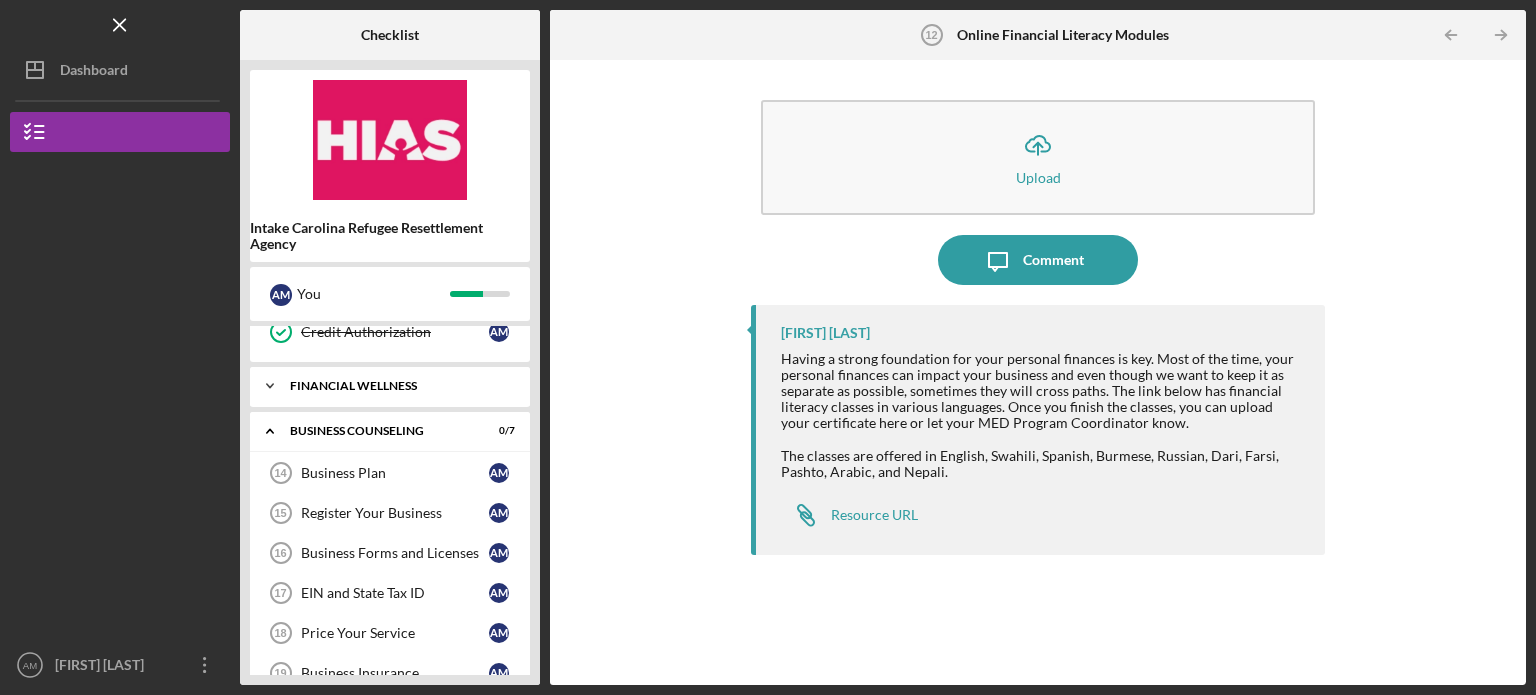 click on "Financial Wellness" at bounding box center (397, 386) 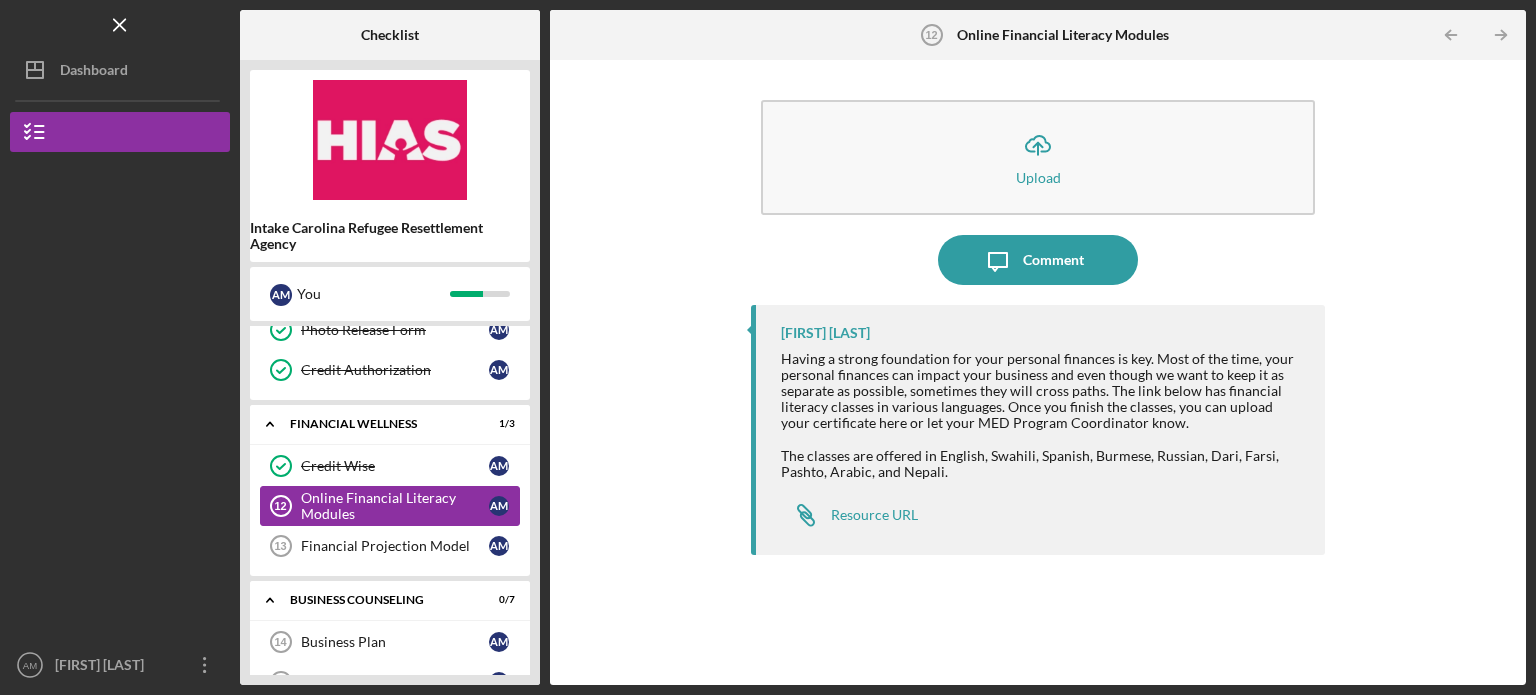click on "Online Financial Literacy Modules" at bounding box center (395, 506) 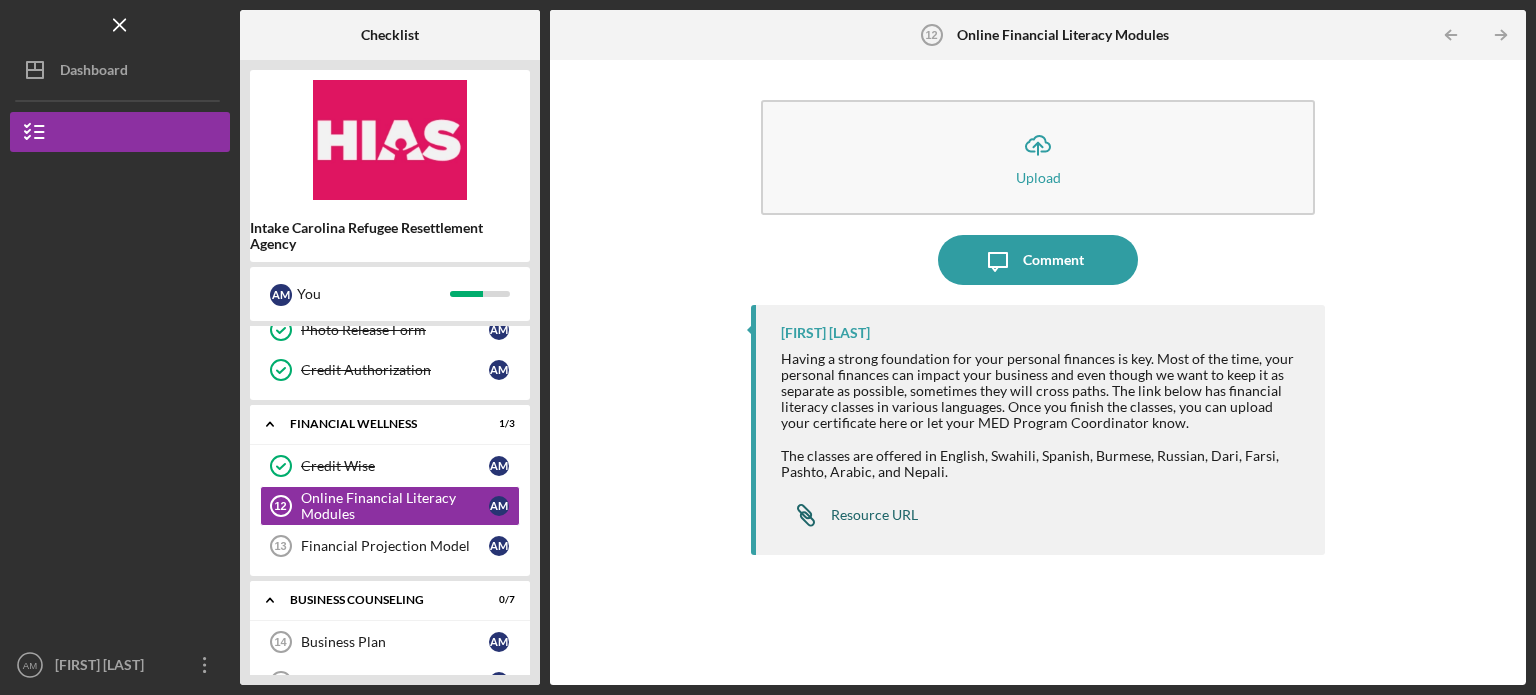 click on "Resource URL" at bounding box center [874, 515] 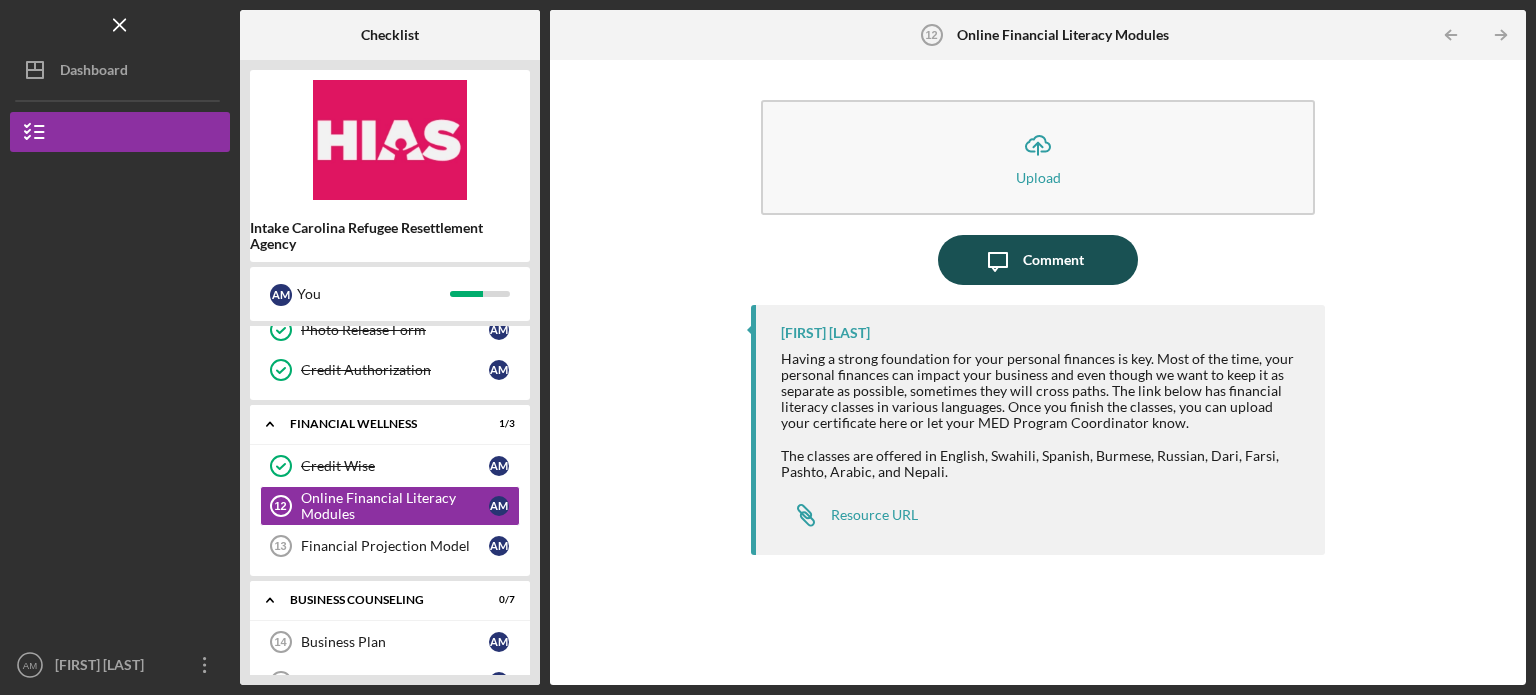 click on "Icon/Message" 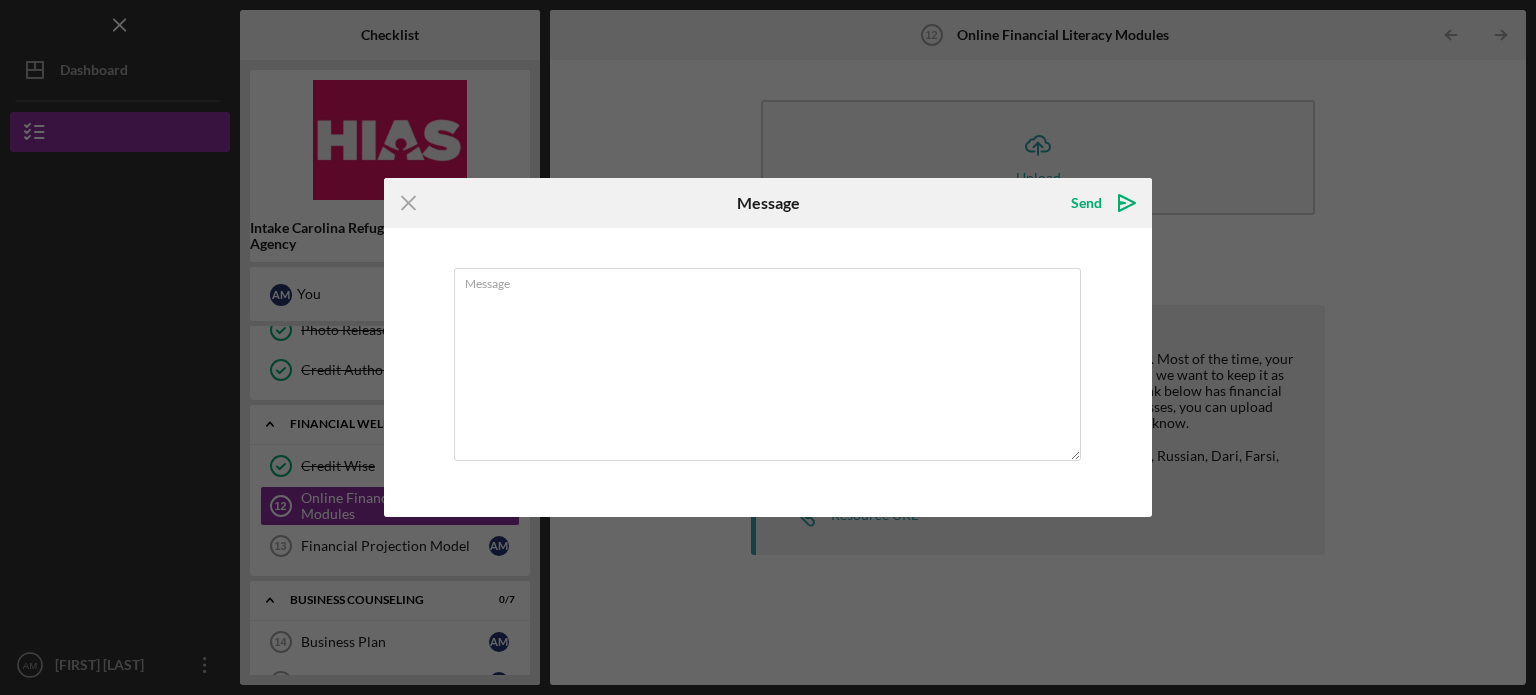 click on "Icon/Menu Close Message Send Icon/icon-invite-send Message Cancel Send Icon/icon-invite-send" at bounding box center (768, 347) 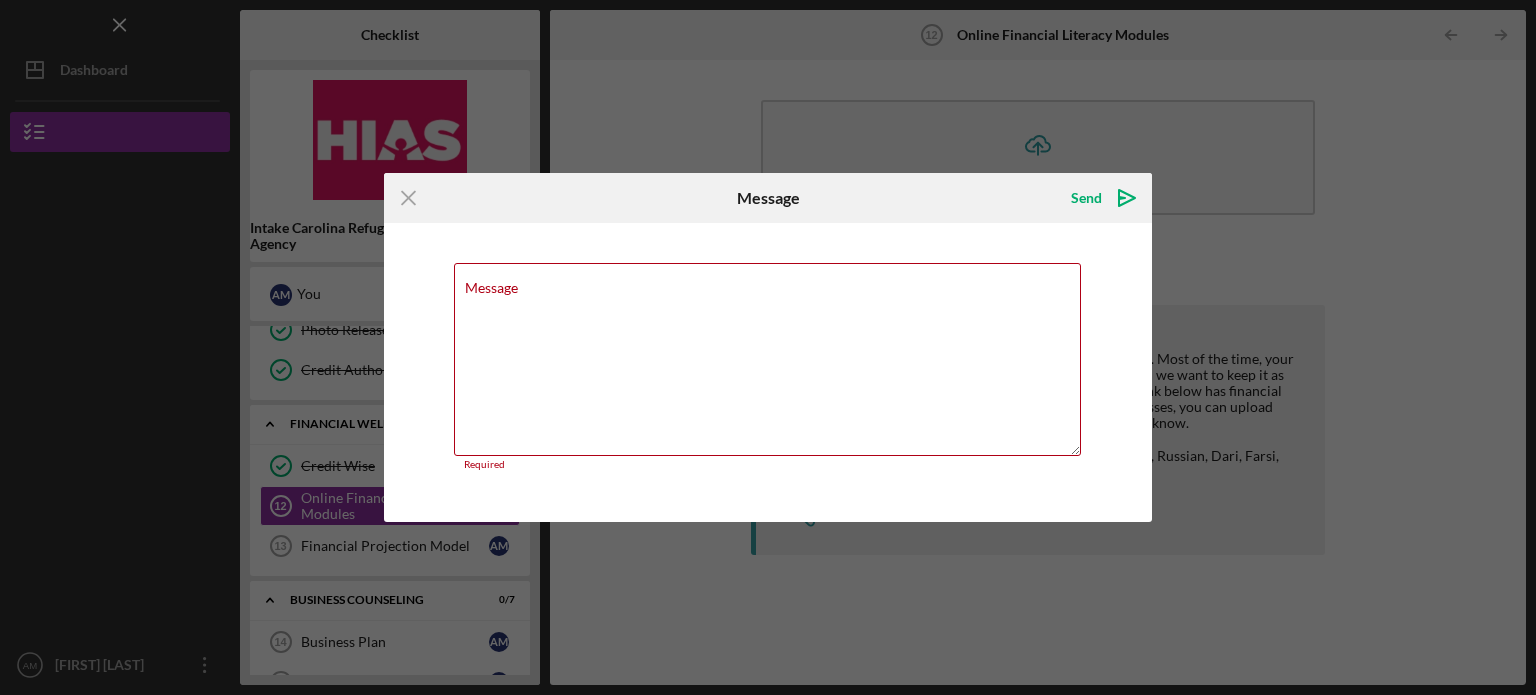 click on "Icon/Menu Close Message Send Icon/icon-invite-send Message Required Cancel Send Icon/icon-invite-send" at bounding box center (768, 347) 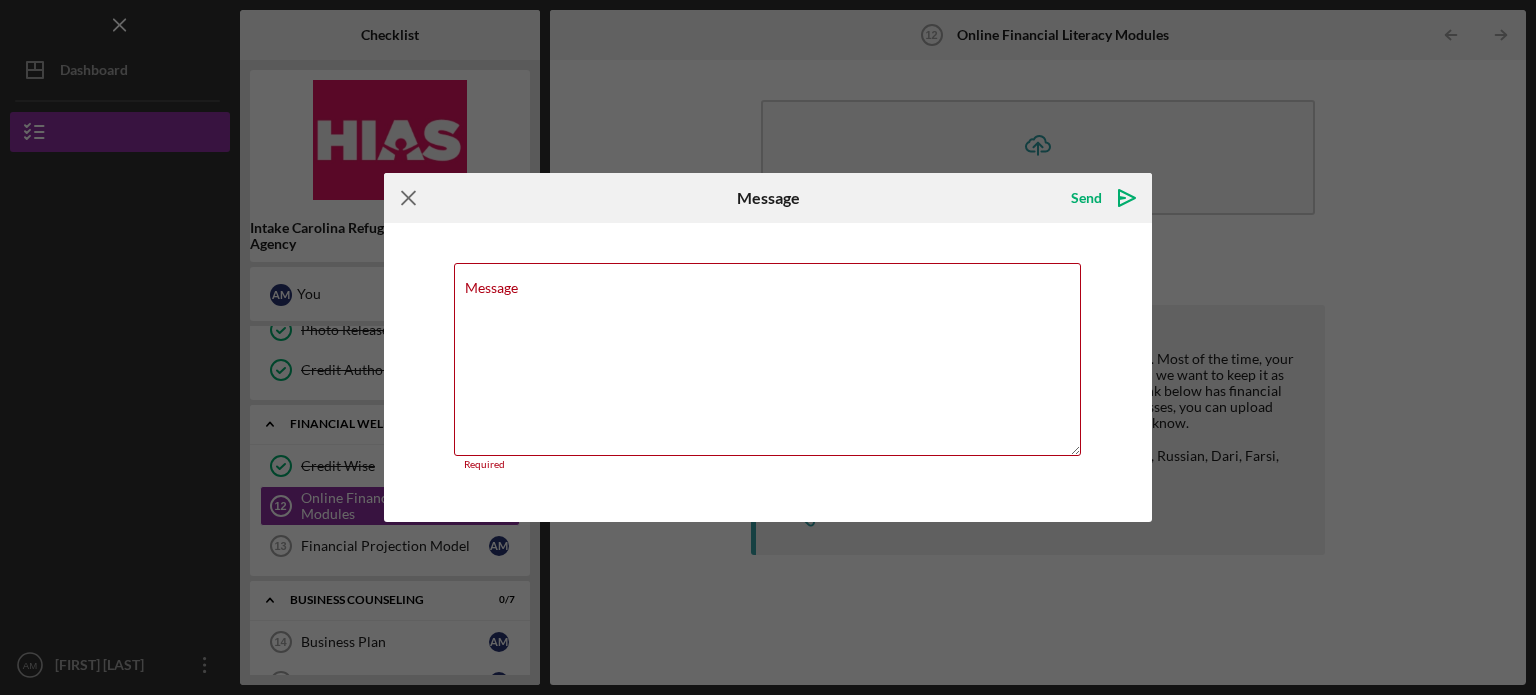 drag, startPoint x: 401, startPoint y: 191, endPoint x: 420, endPoint y: 199, distance: 20.615528 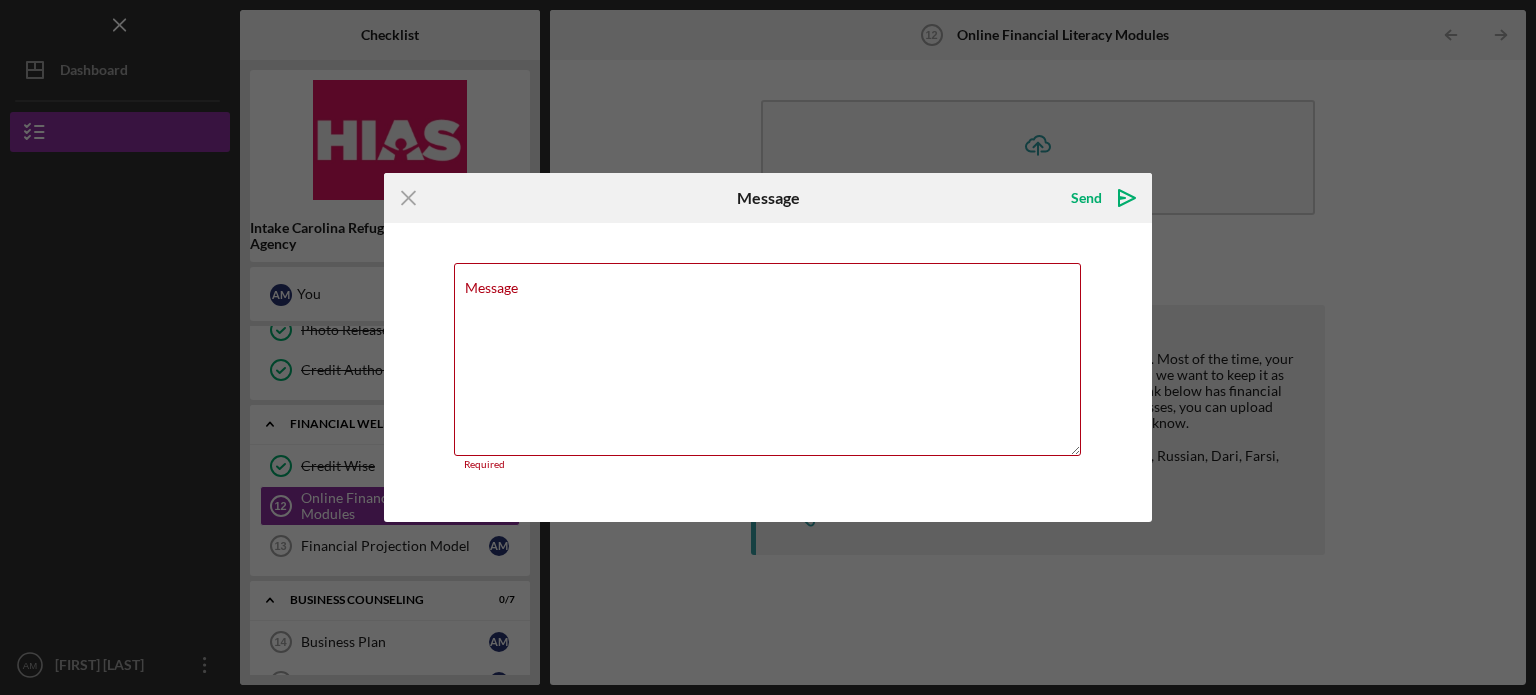 click 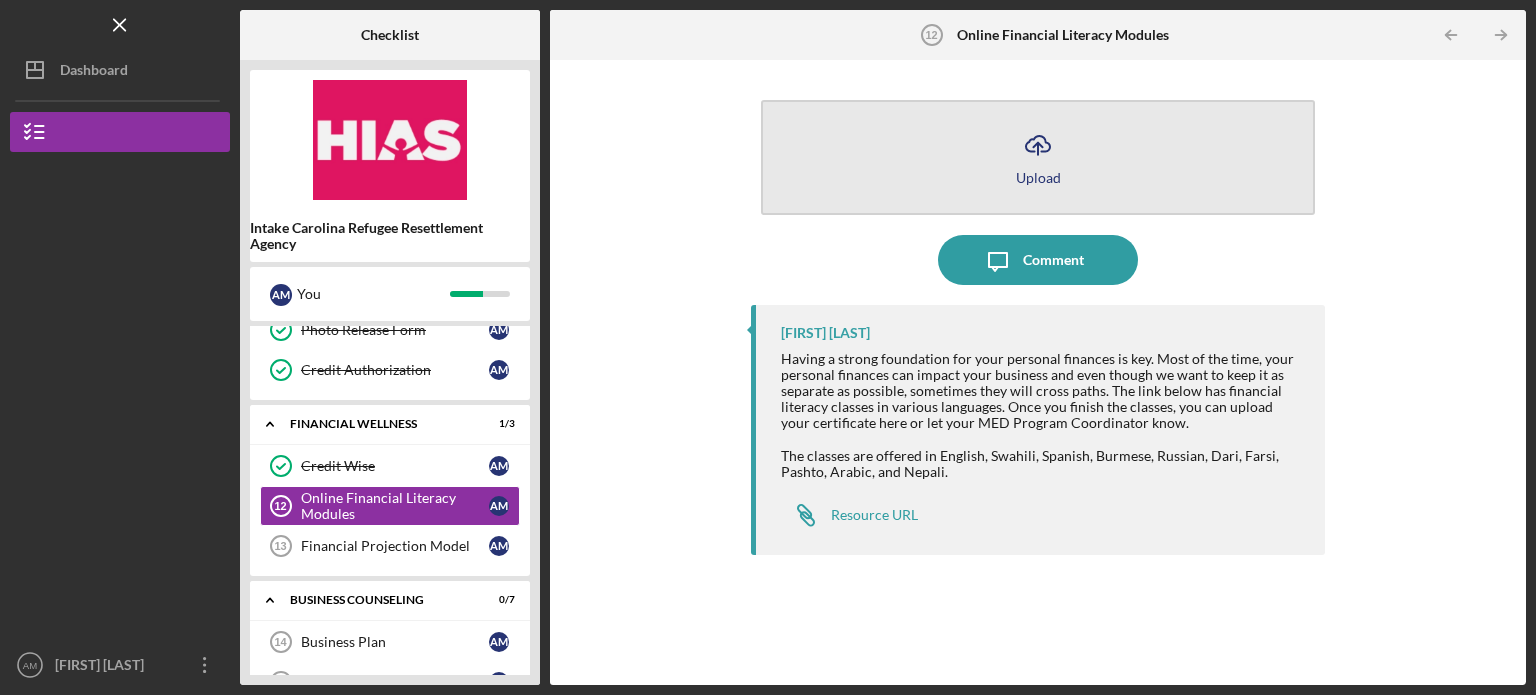 click on "Upload" at bounding box center (1038, 177) 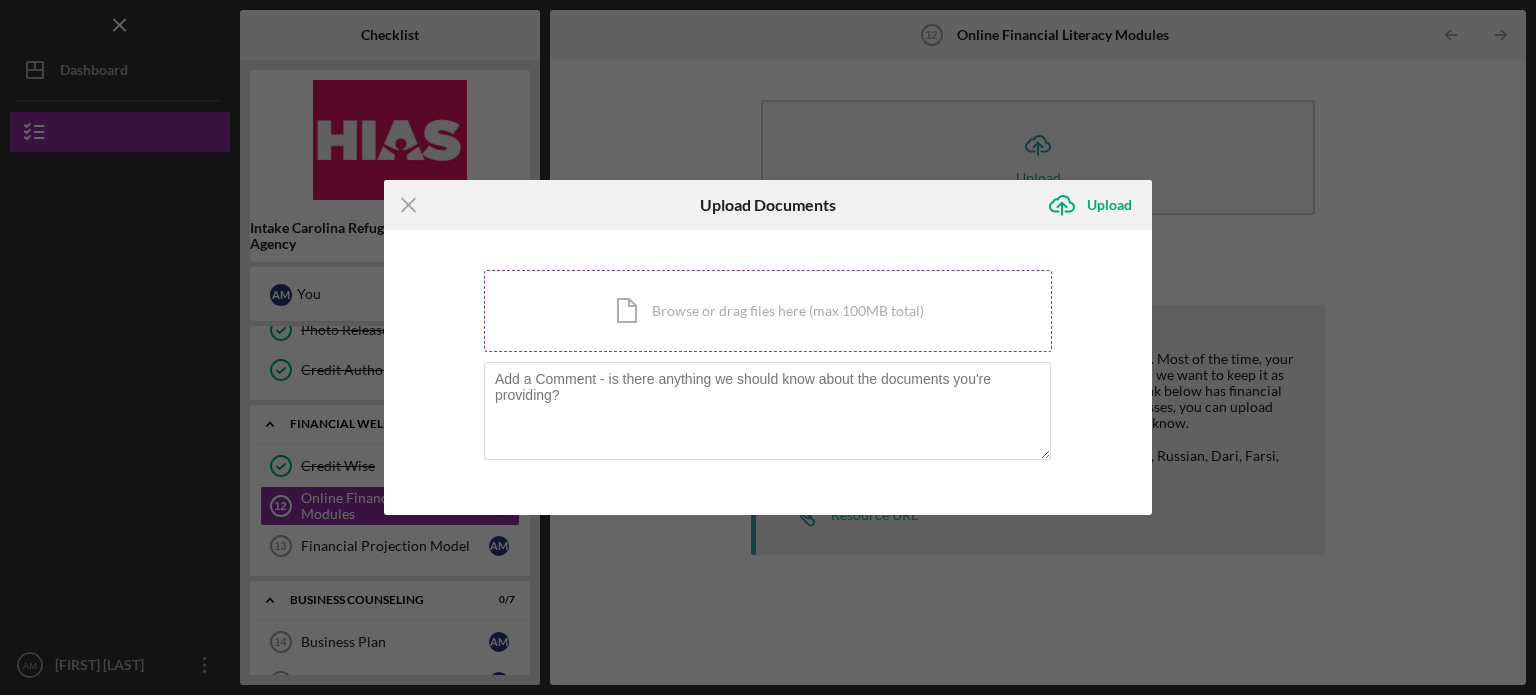 click on "Icon/Document Browse or drag files here (max 100MB total) Tap to choose files or take a photo" at bounding box center (768, 311) 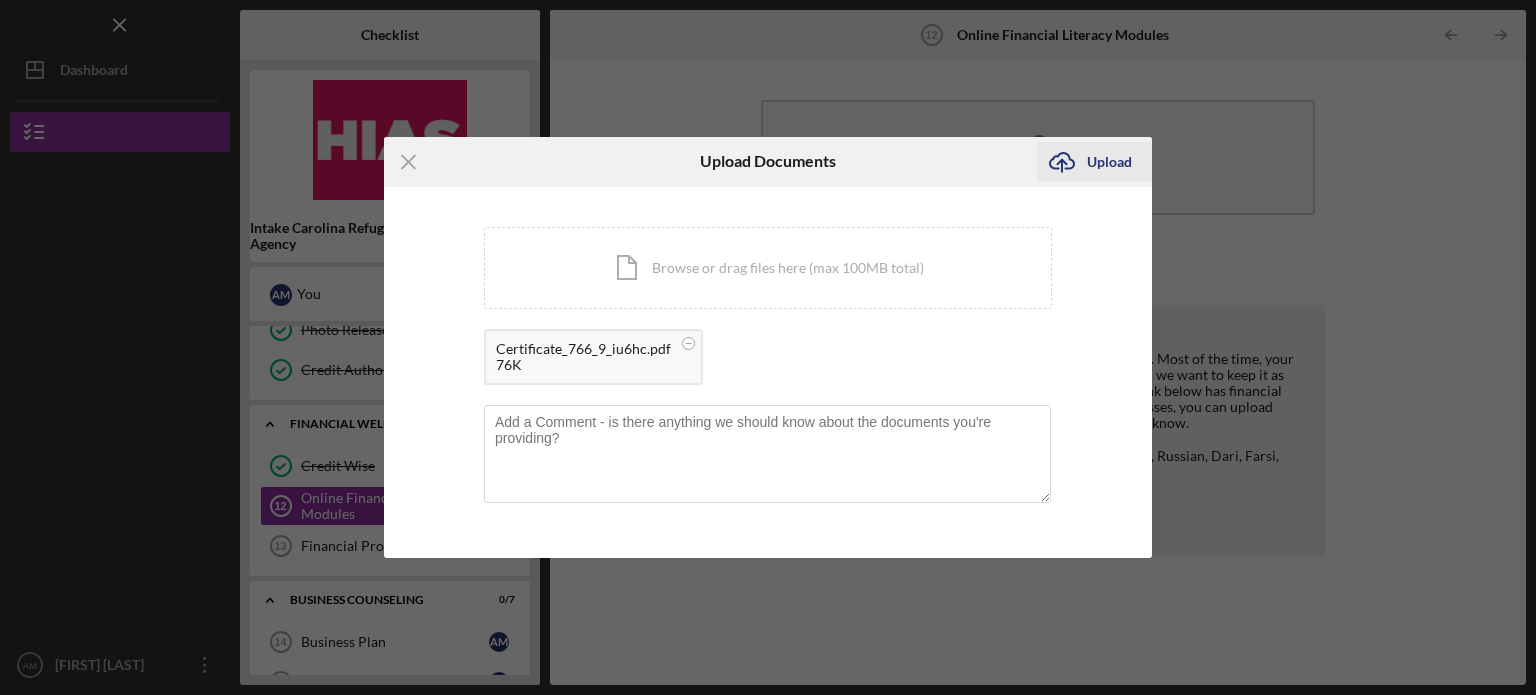 click on "Upload" at bounding box center (1109, 162) 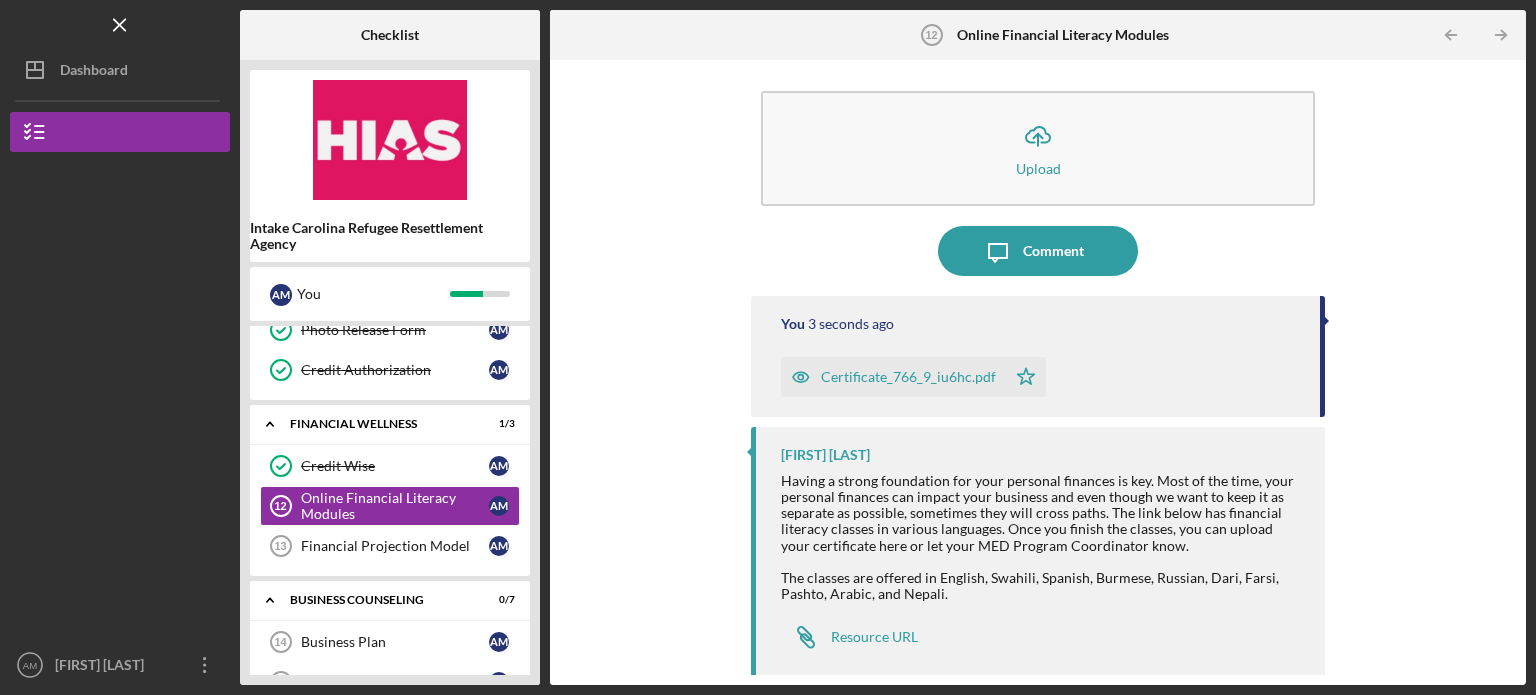 scroll, scrollTop: 10, scrollLeft: 0, axis: vertical 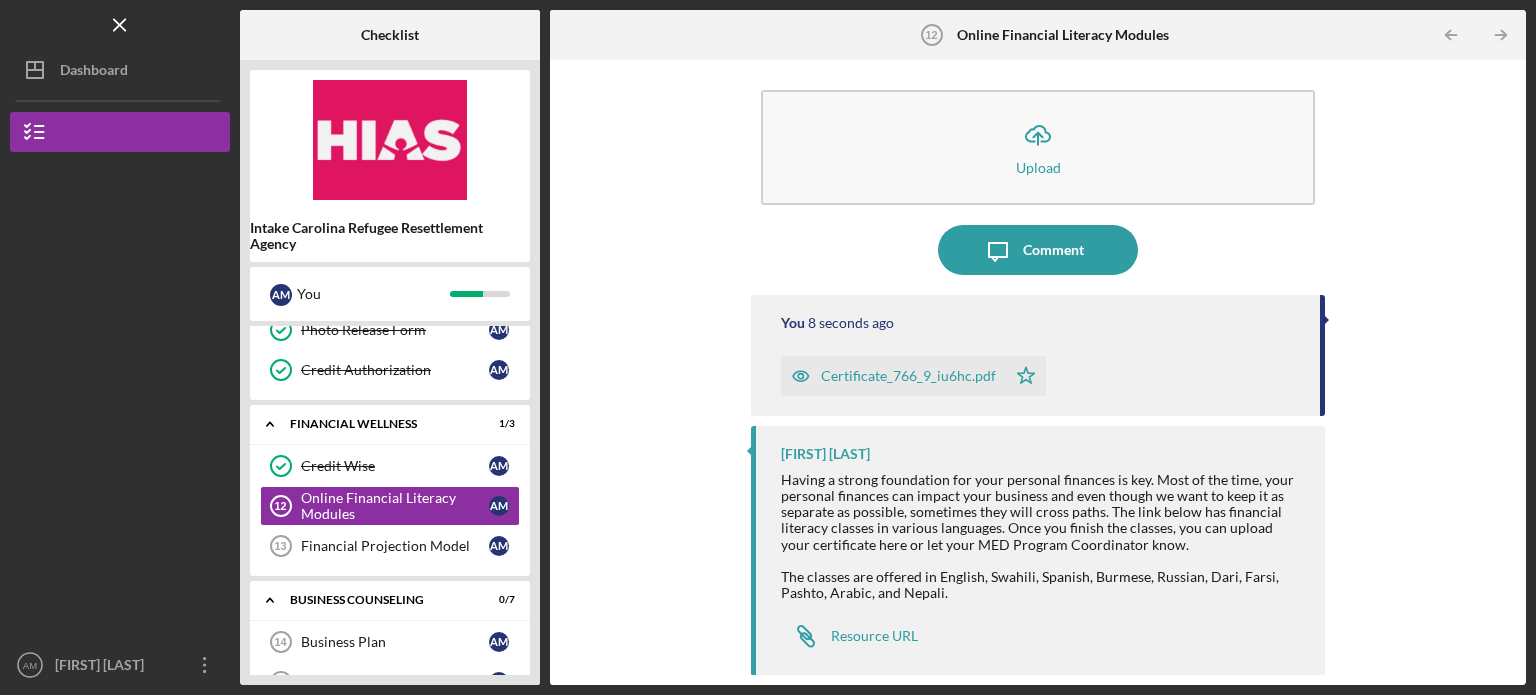 click on "Certificate_766_9_iu6hc.pdf" at bounding box center (908, 376) 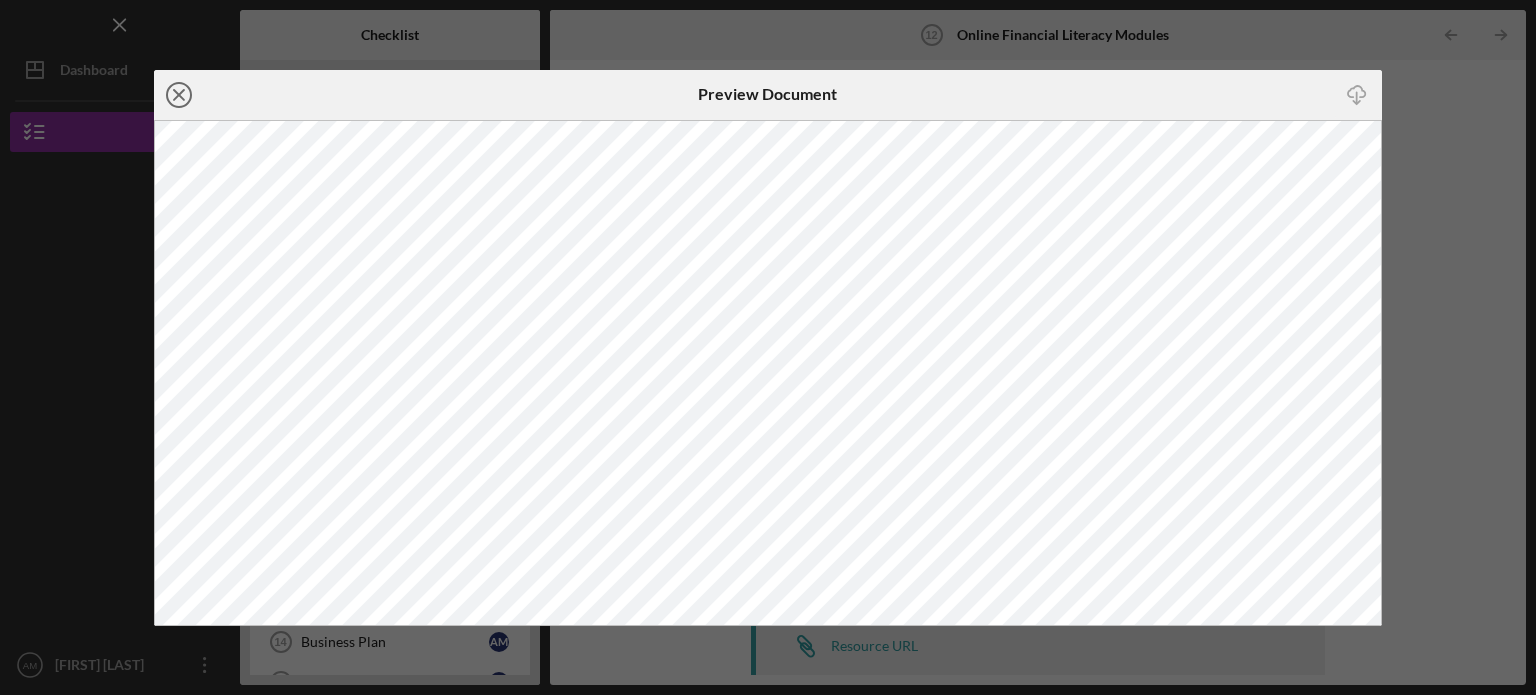 click on "Icon/Close" 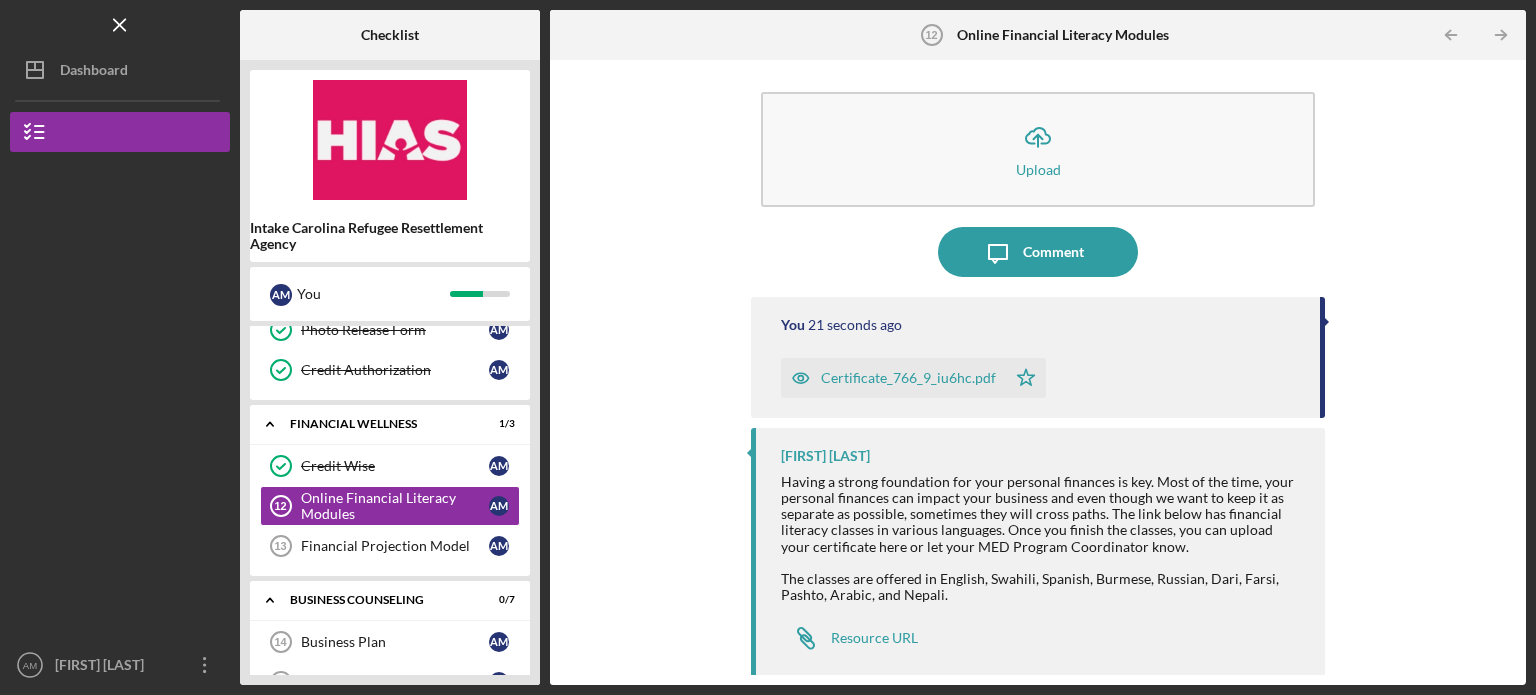 scroll, scrollTop: 10, scrollLeft: 0, axis: vertical 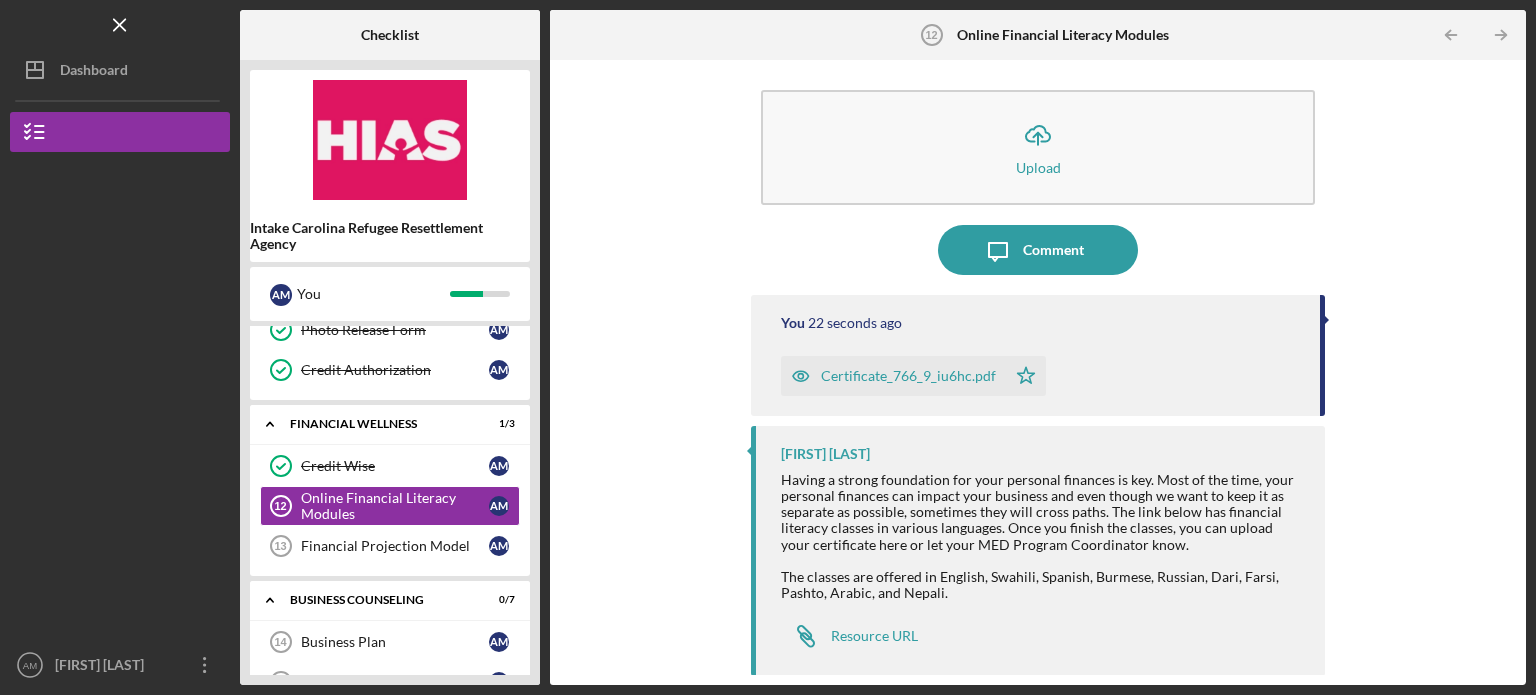 click on "Icon/Upload Upload Icon/Message Comment You   22 seconds ago Certificate_766_9_iu6hc.pdf Icon/Star Nathaniel Novak   Having a strong foundation for your personal finances is key. Most of the time, your personal finances can impact your business and even though we want to keep it as separate as possible, sometimes they will cross paths. The link below has financial literacy classes in various languages. Once you finish the classes, you can upload your certificate here or let your MED Program Coordinator know.
The classes are offered in English, Swahili, Spanish, Burmese, Russian, Dari, Farsi, Pashto, Arabic, and Nepali. Icon/Link Resource URL" at bounding box center [1038, 372] 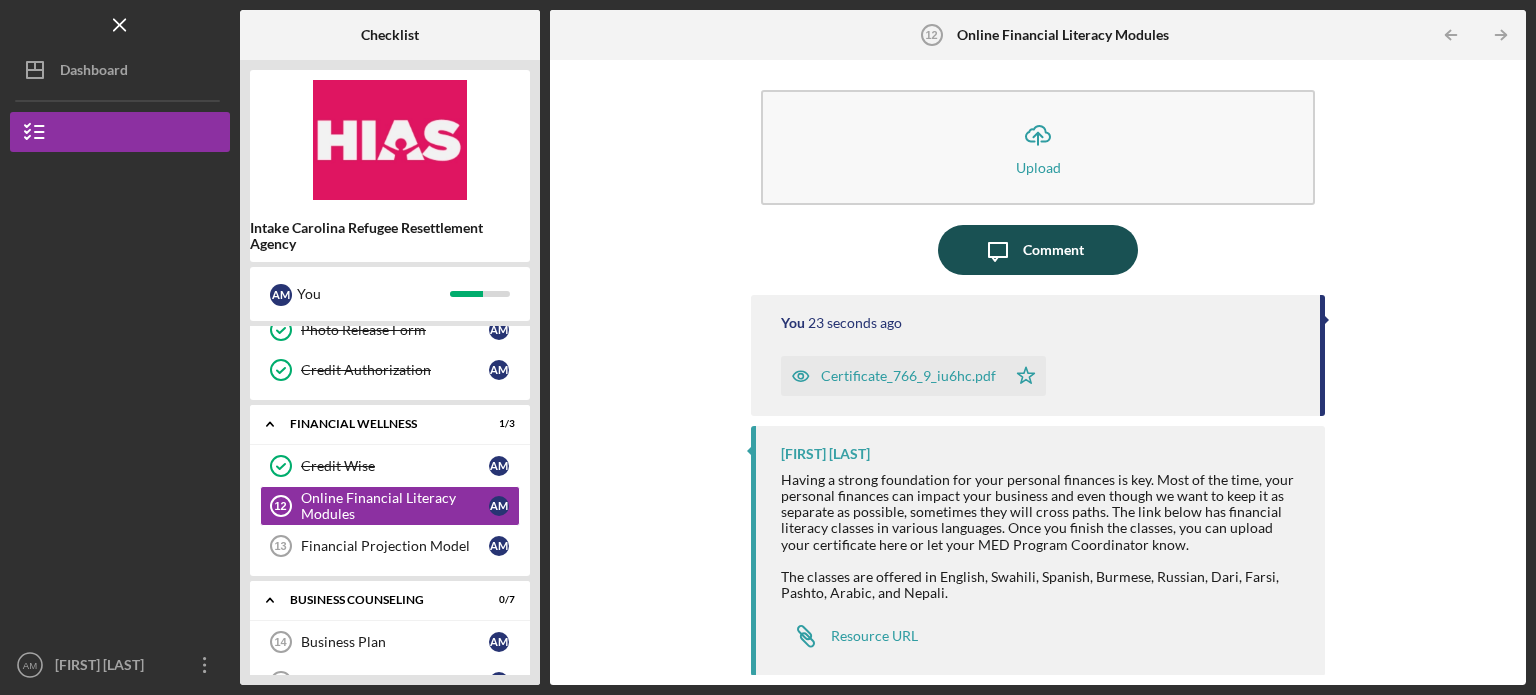 click on "Comment" at bounding box center [1053, 250] 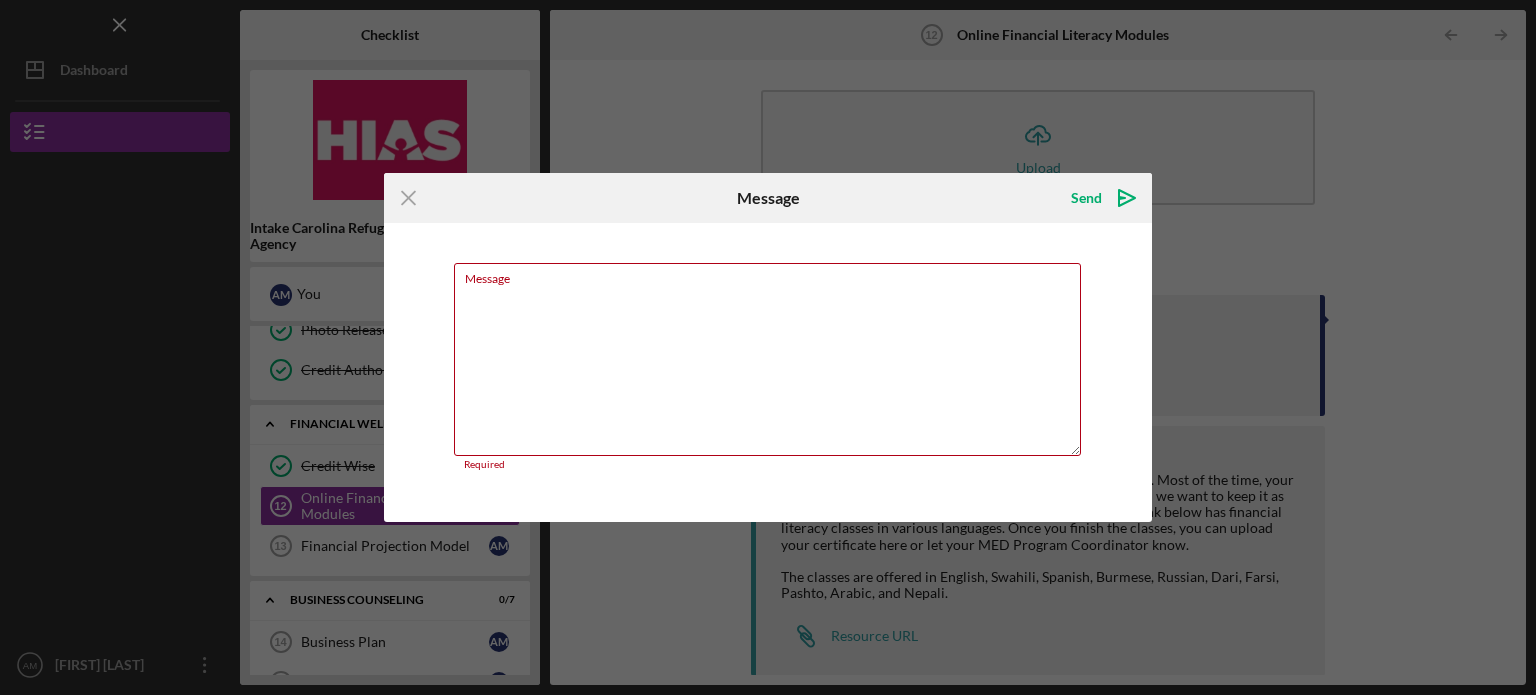 scroll, scrollTop: 0, scrollLeft: 0, axis: both 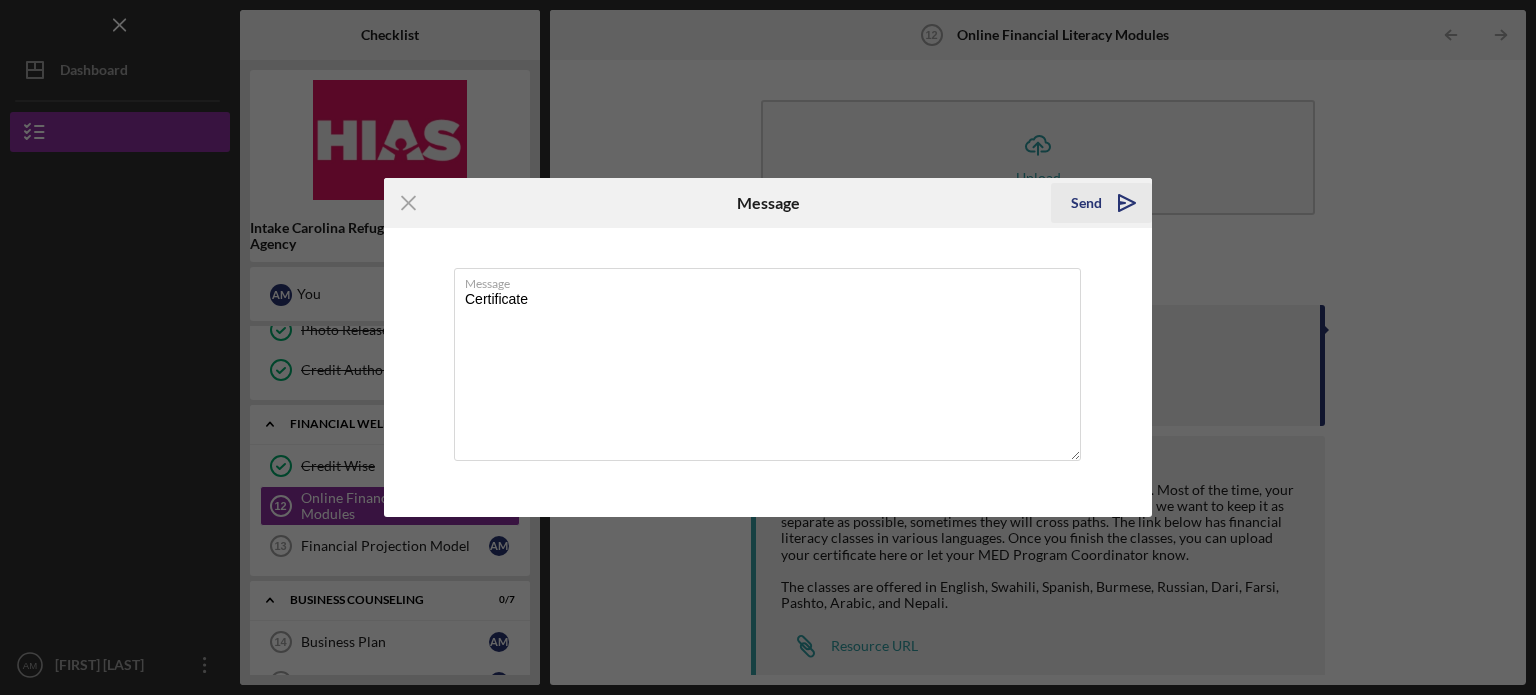 type on "Certificate" 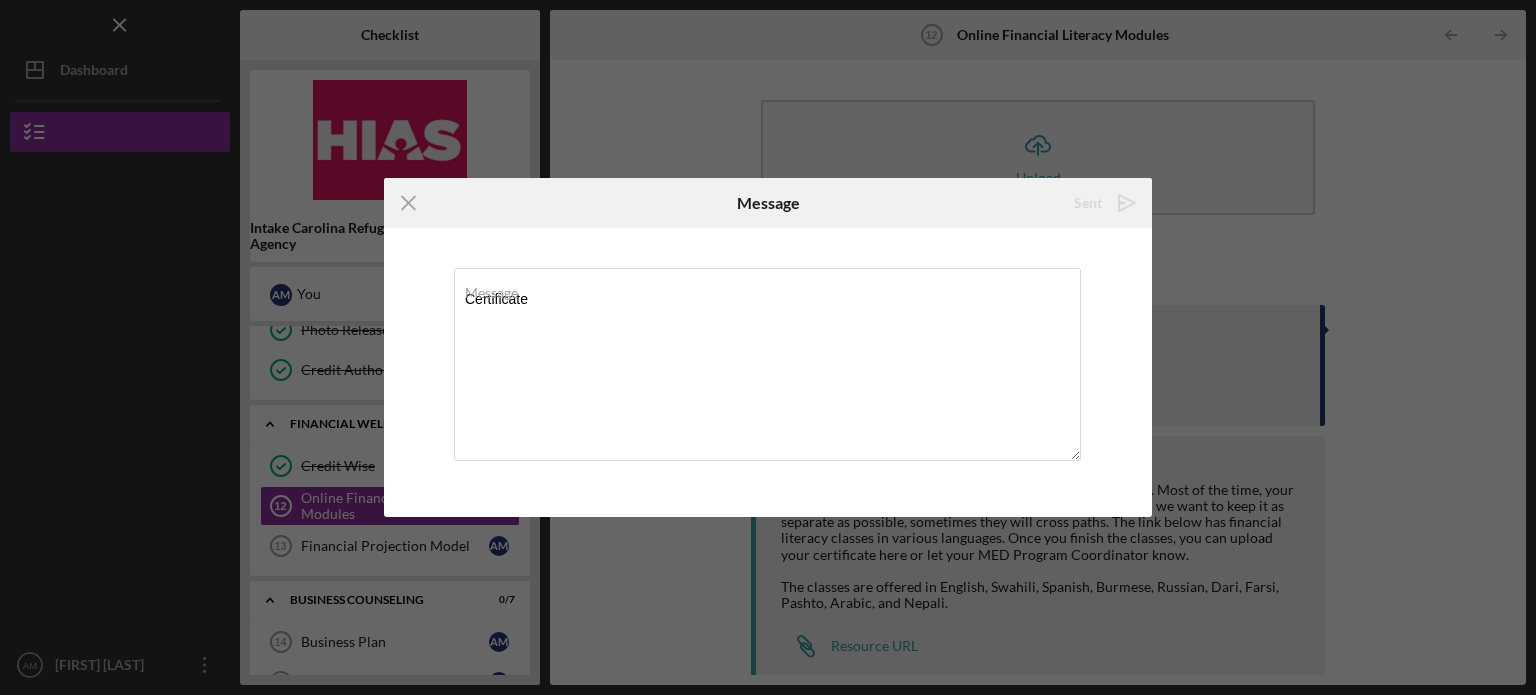 type 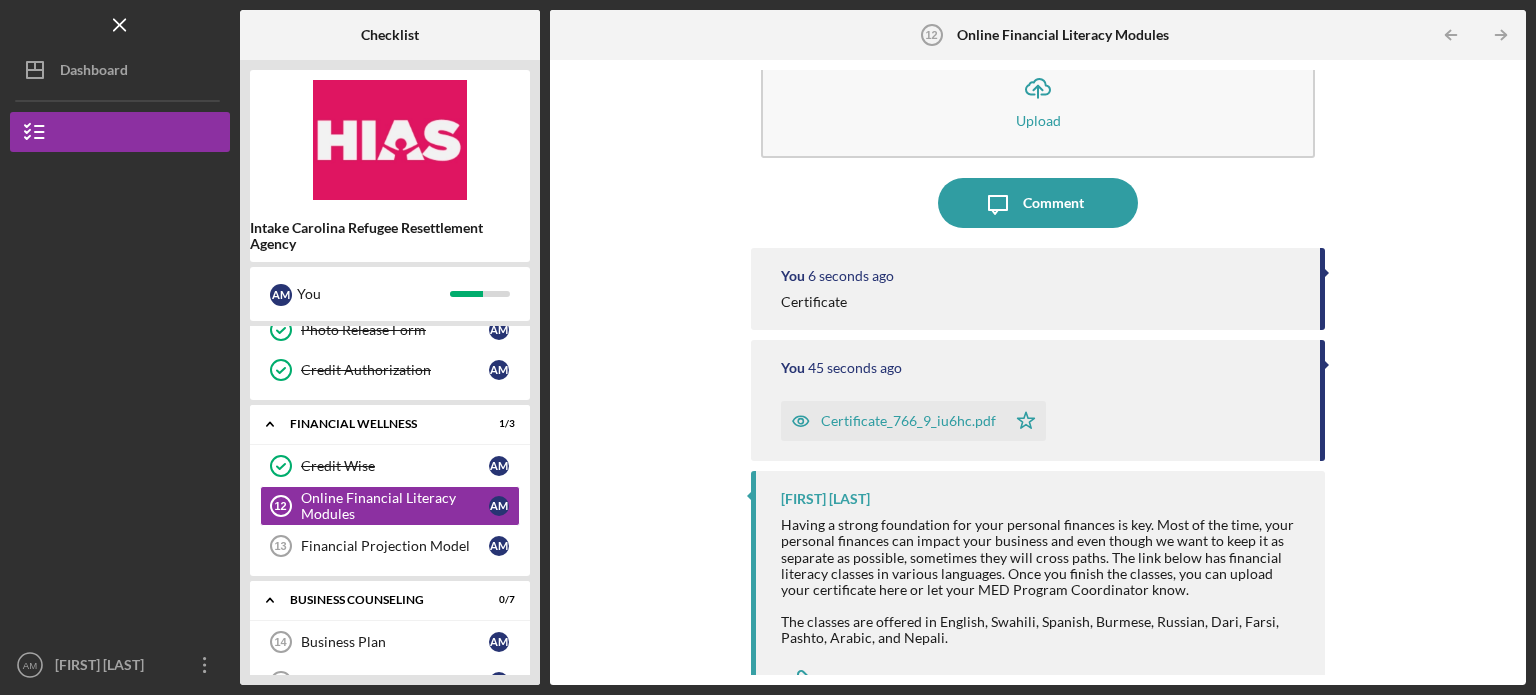 scroll, scrollTop: 102, scrollLeft: 0, axis: vertical 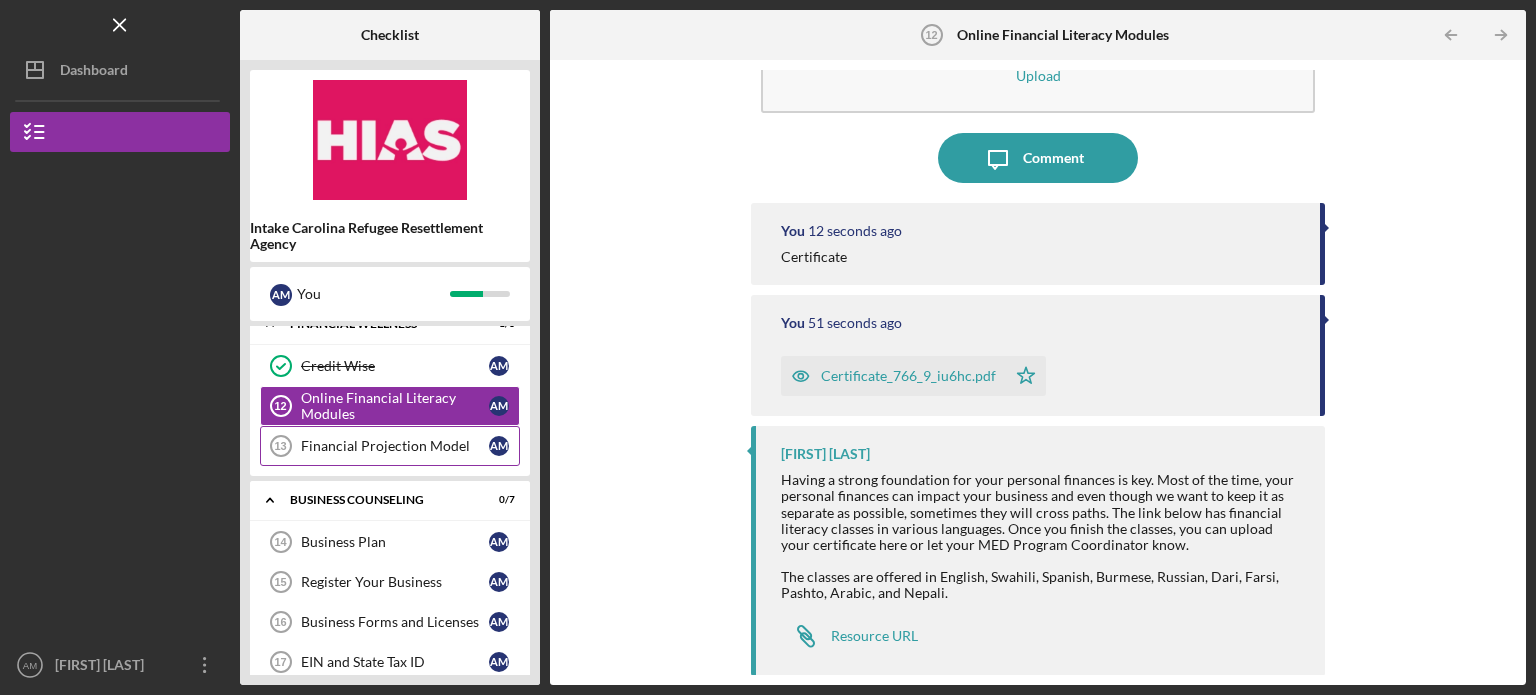 click on "Financial Projection Model" at bounding box center [395, 446] 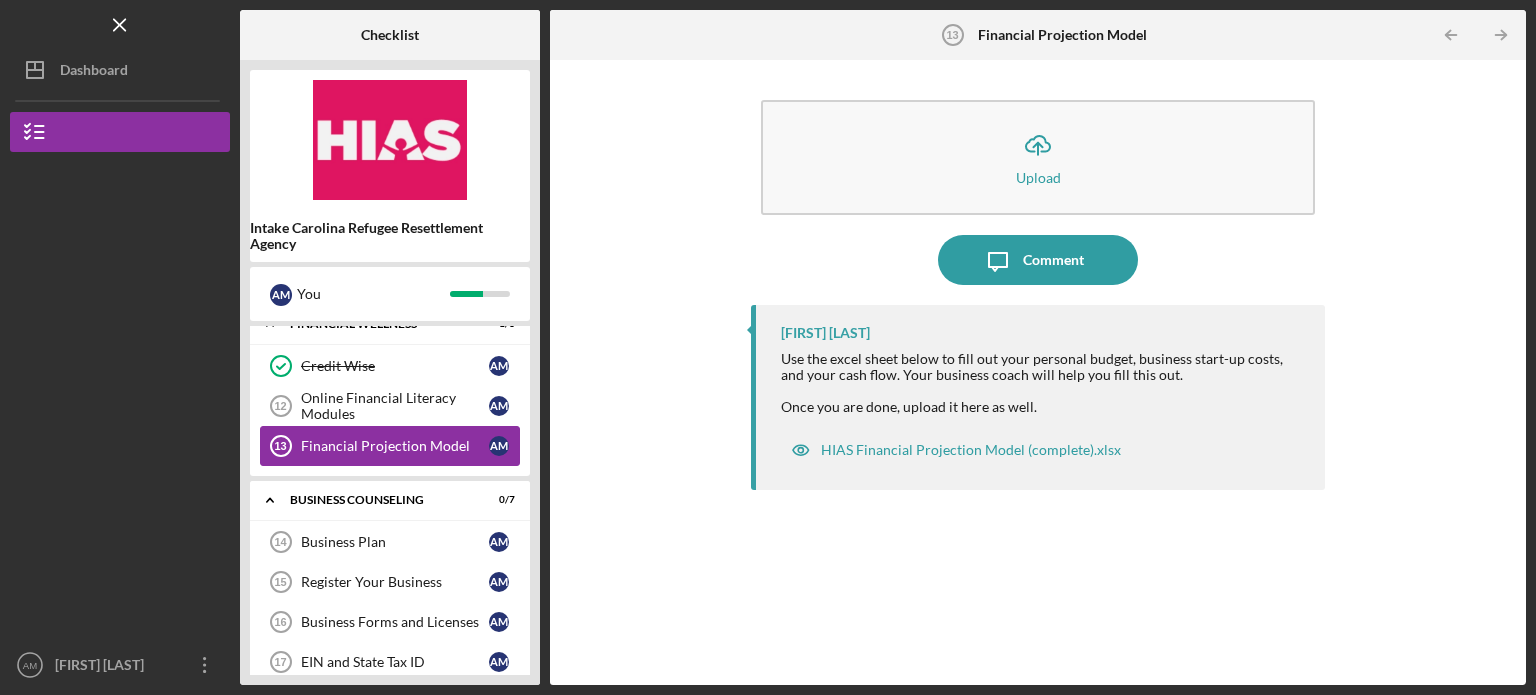 scroll, scrollTop: 0, scrollLeft: 0, axis: both 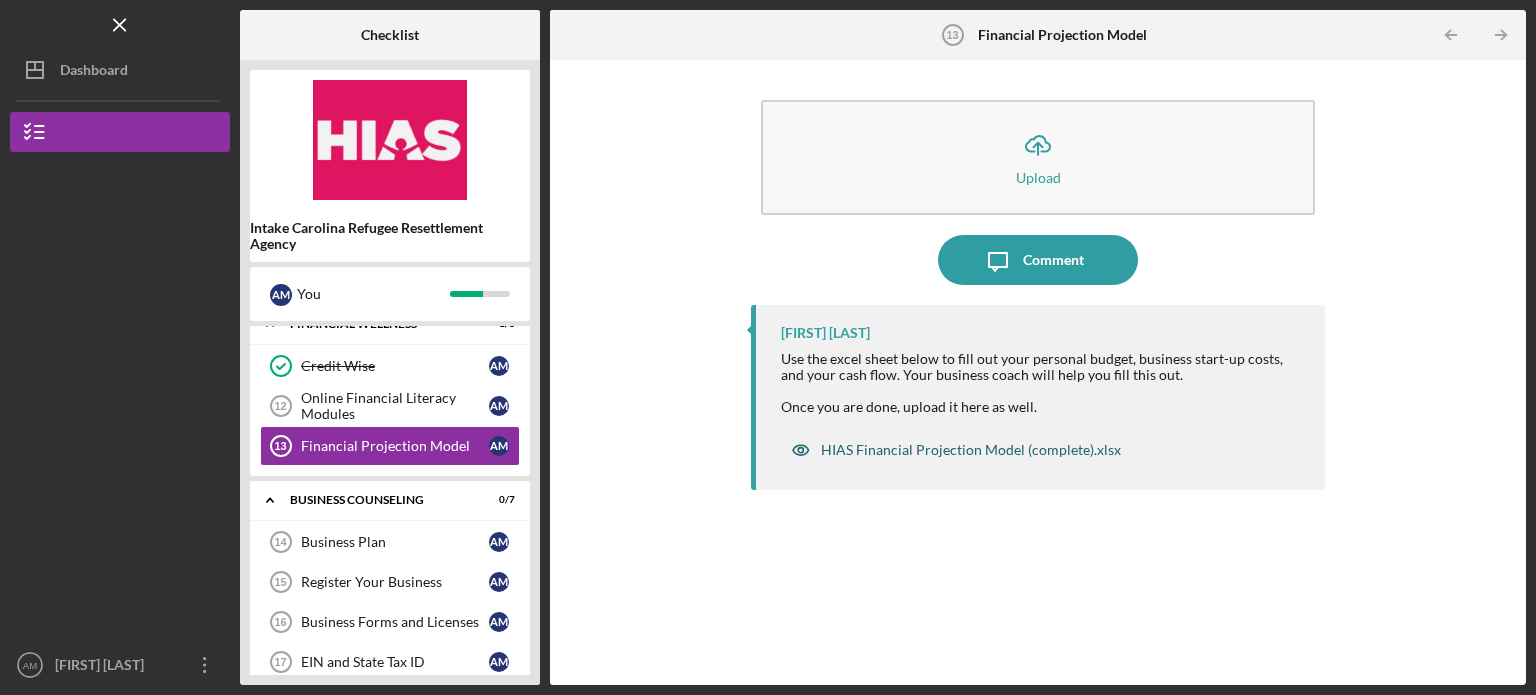 click on "HIAS Financial Projection Model (complete).xlsx" at bounding box center (971, 450) 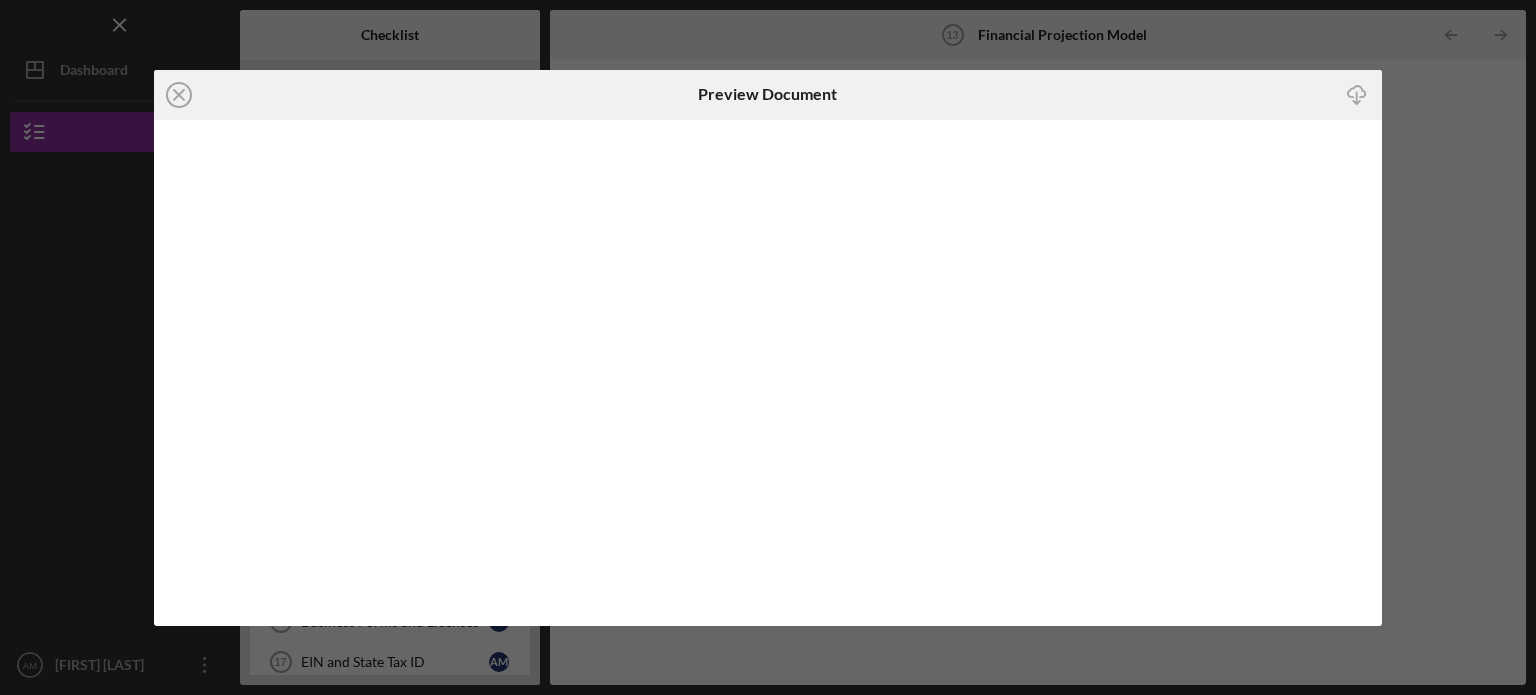click on "Icon/Download" 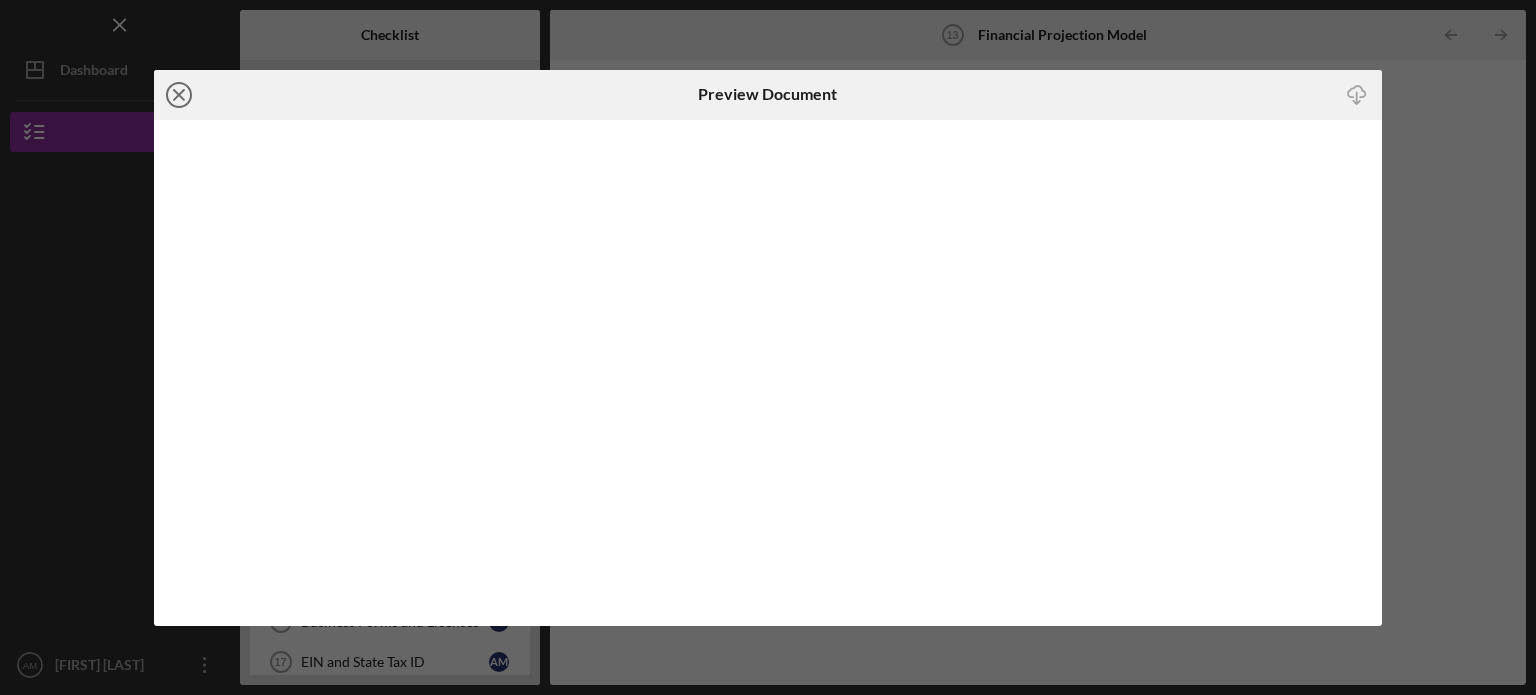 click on "Icon/Close" 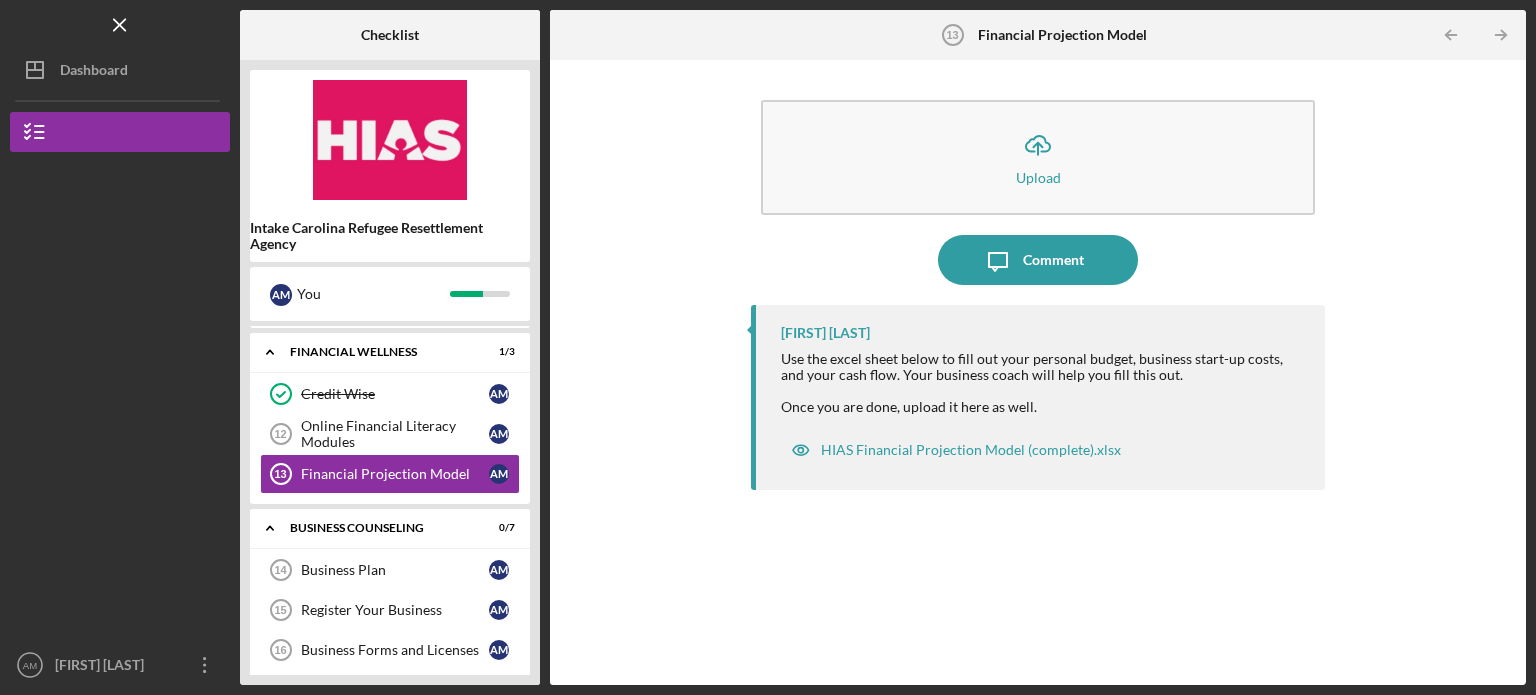 scroll, scrollTop: 415, scrollLeft: 0, axis: vertical 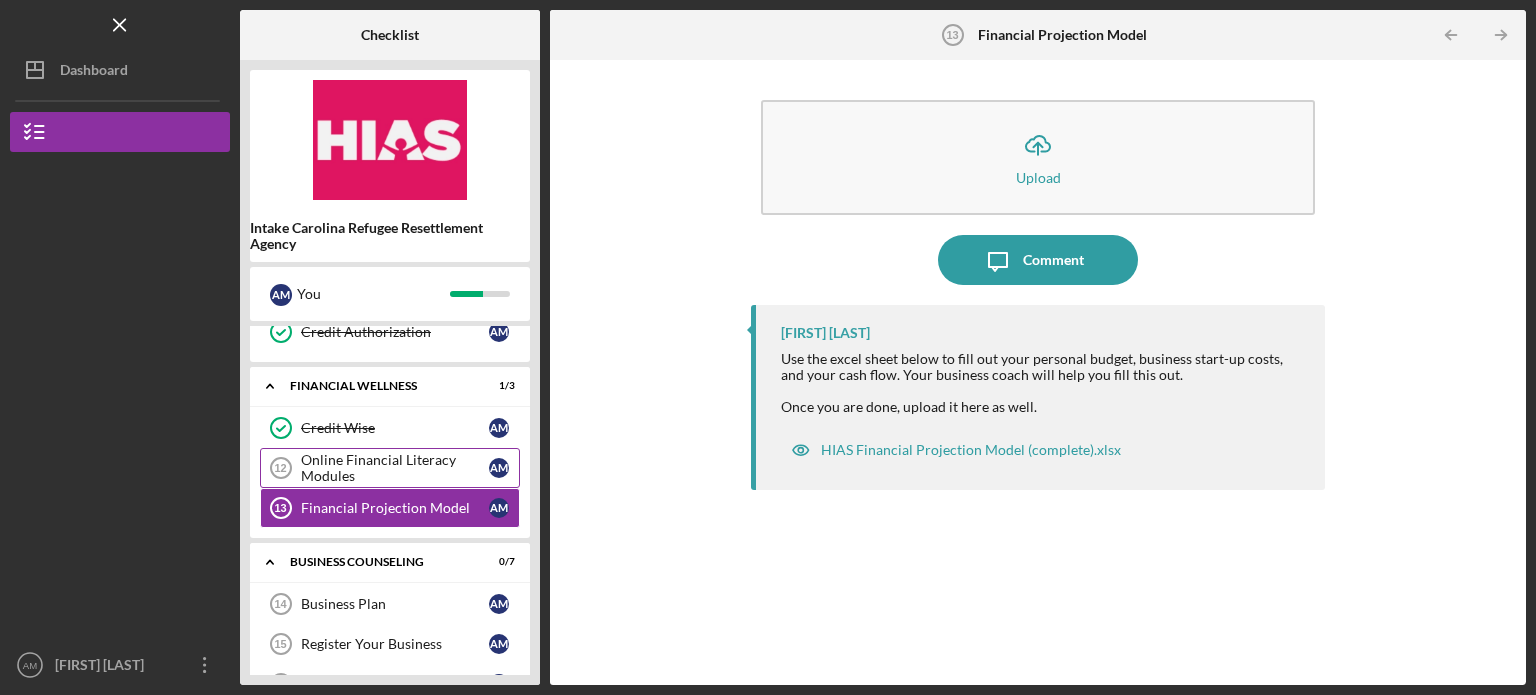 click on "Online Financial Literacy Modules" at bounding box center (395, 468) 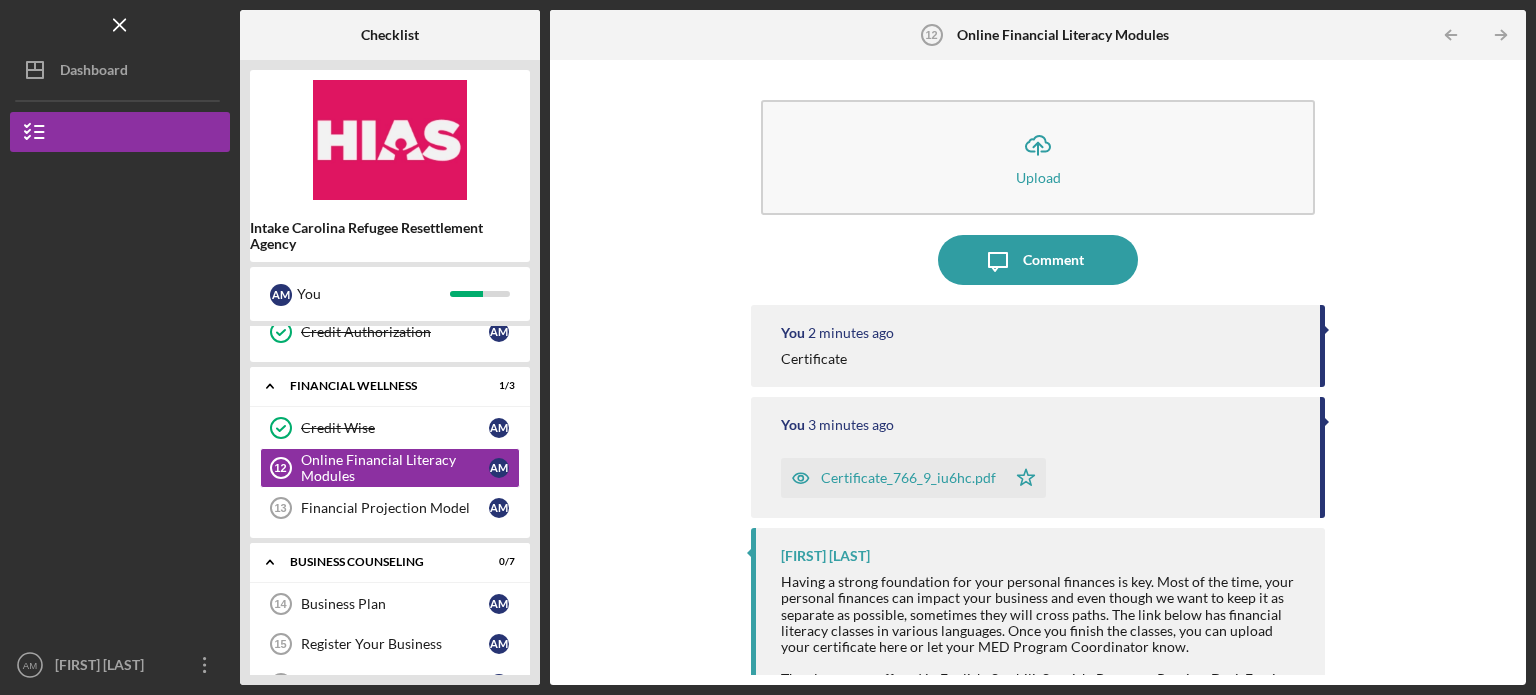 click 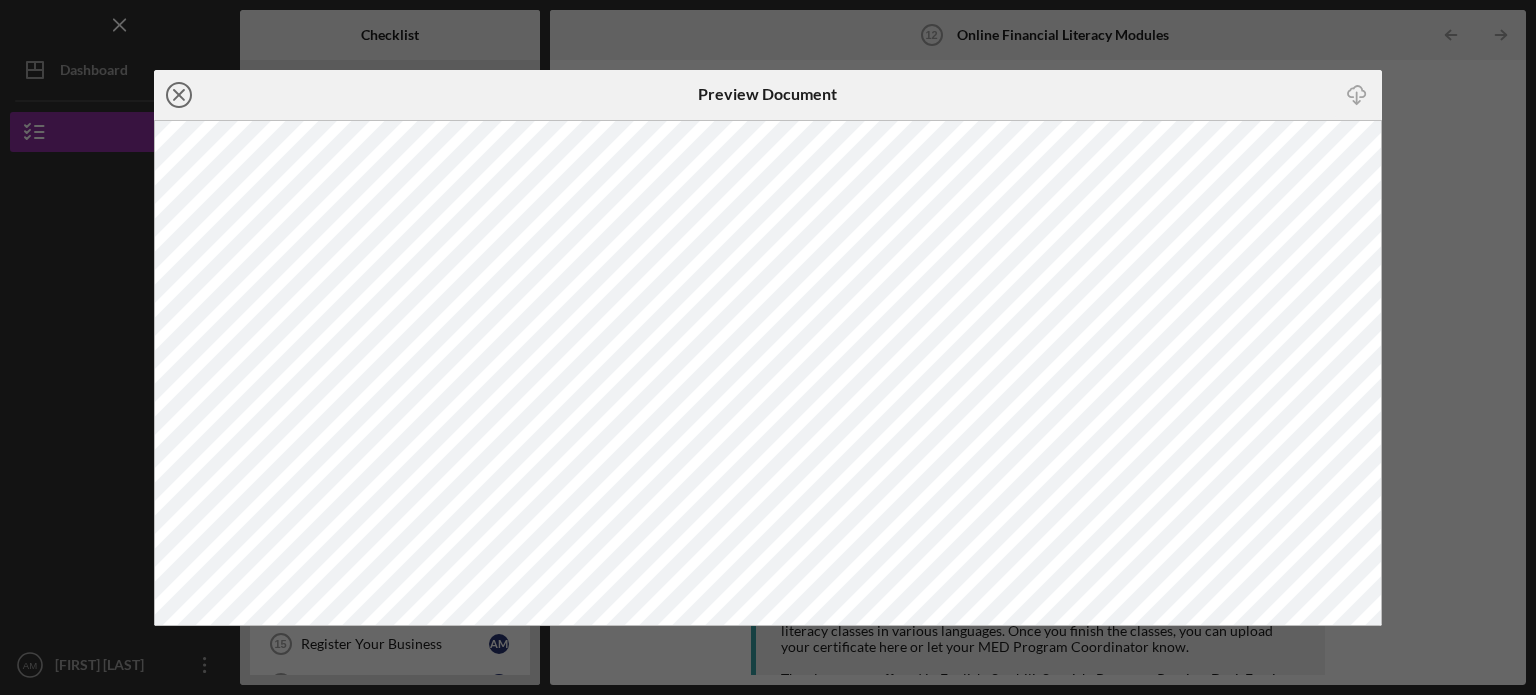click on "Icon/Close" 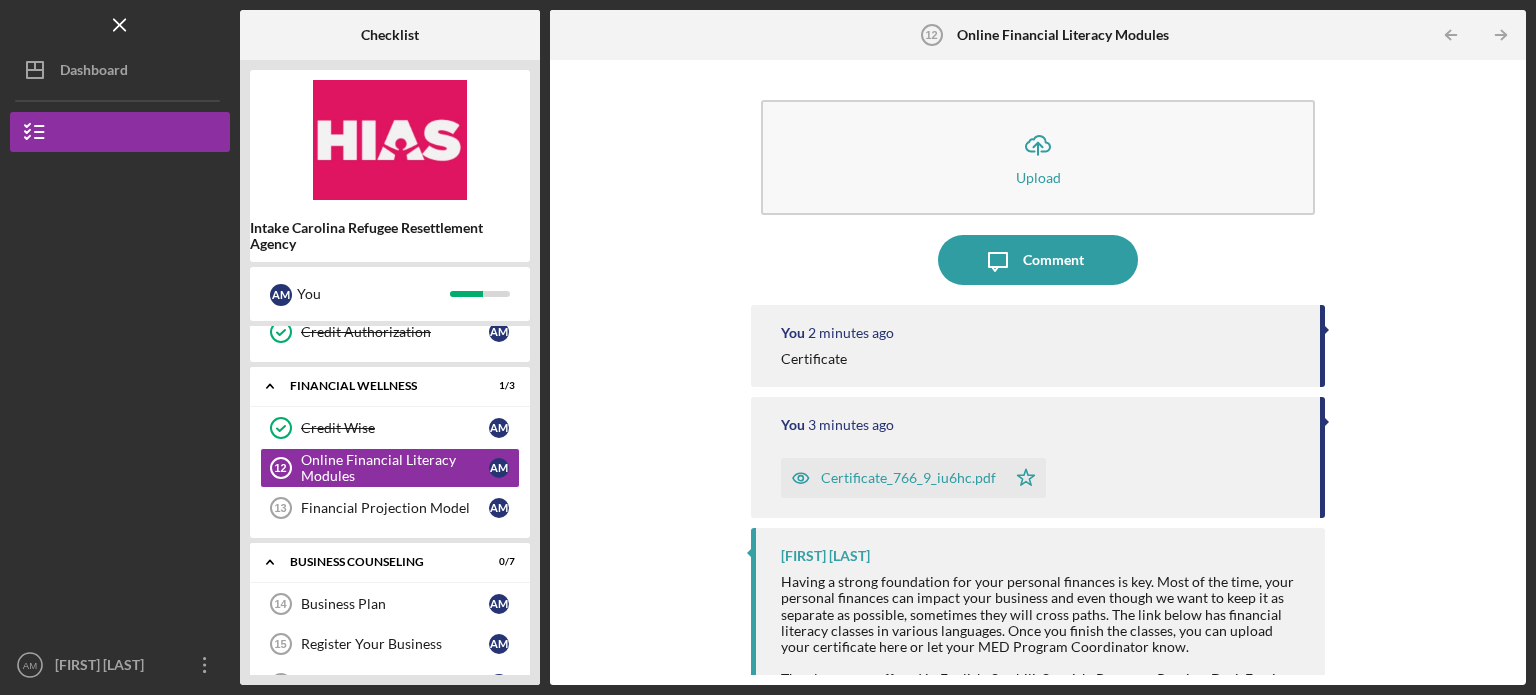 click on "Certificate" at bounding box center [1040, 359] 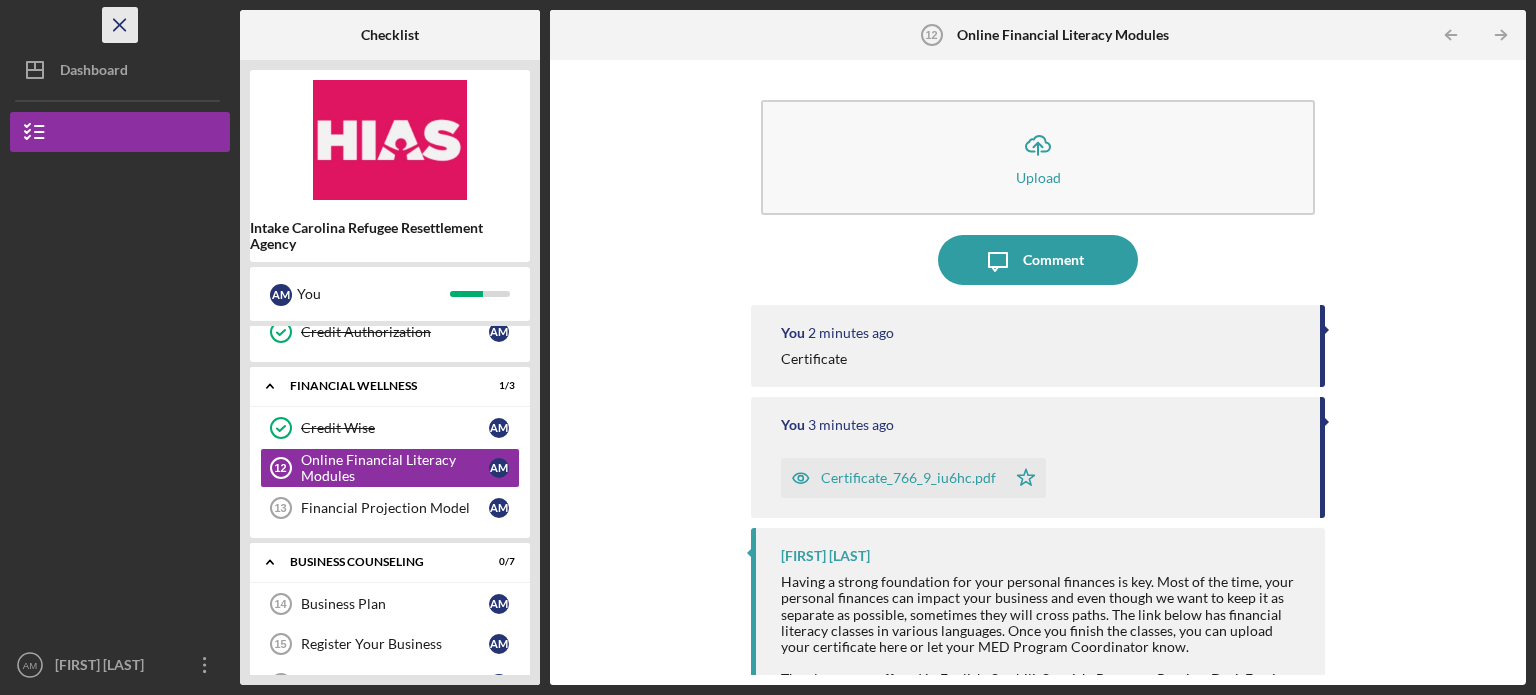 click on "Icon/Menu Close" 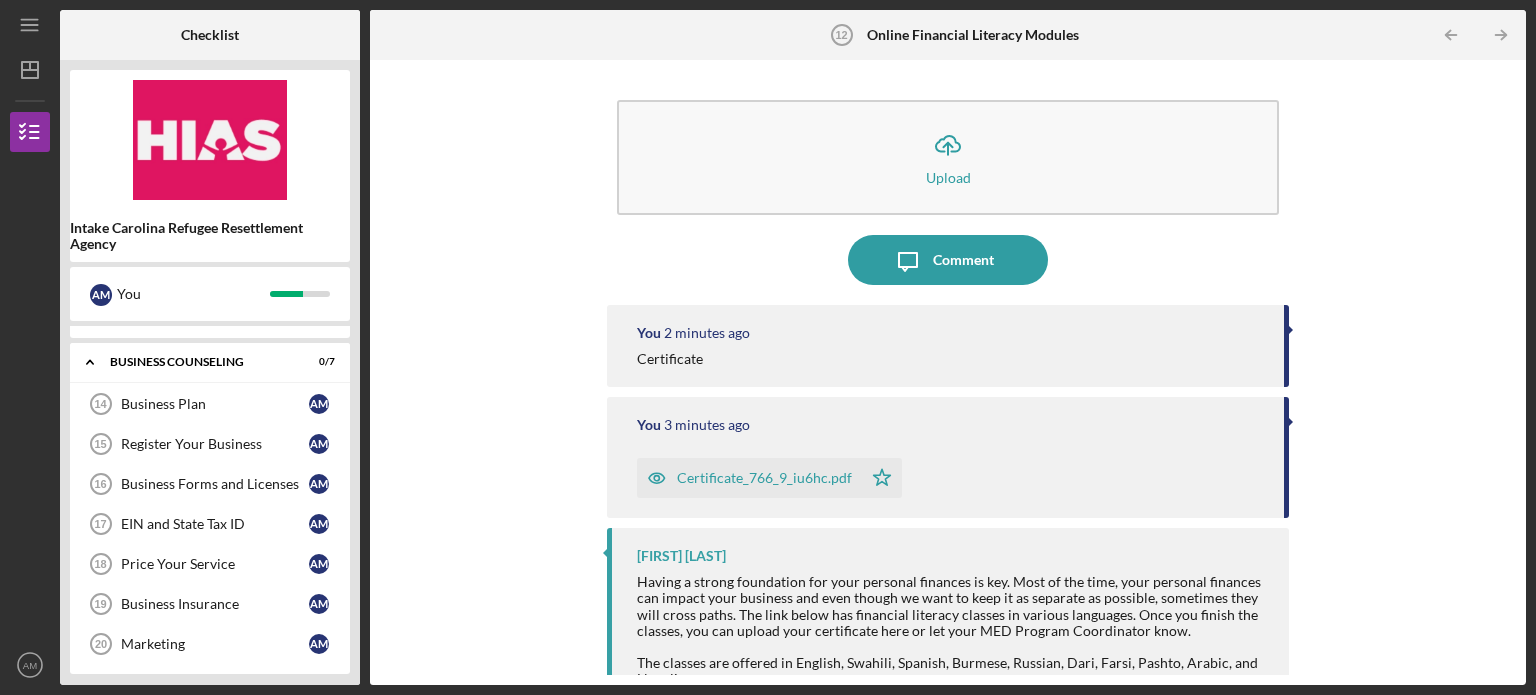 scroll, scrollTop: 415, scrollLeft: 0, axis: vertical 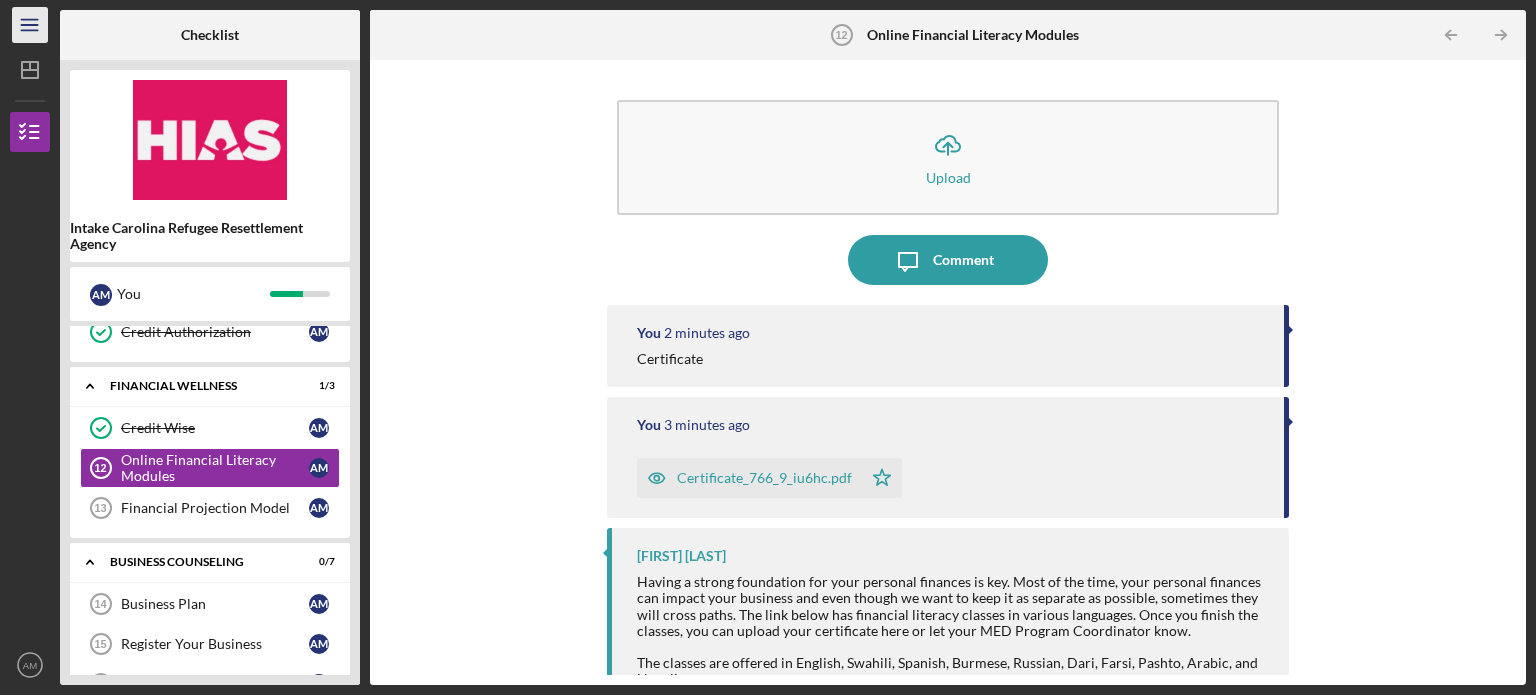 click on "Icon/Menu" 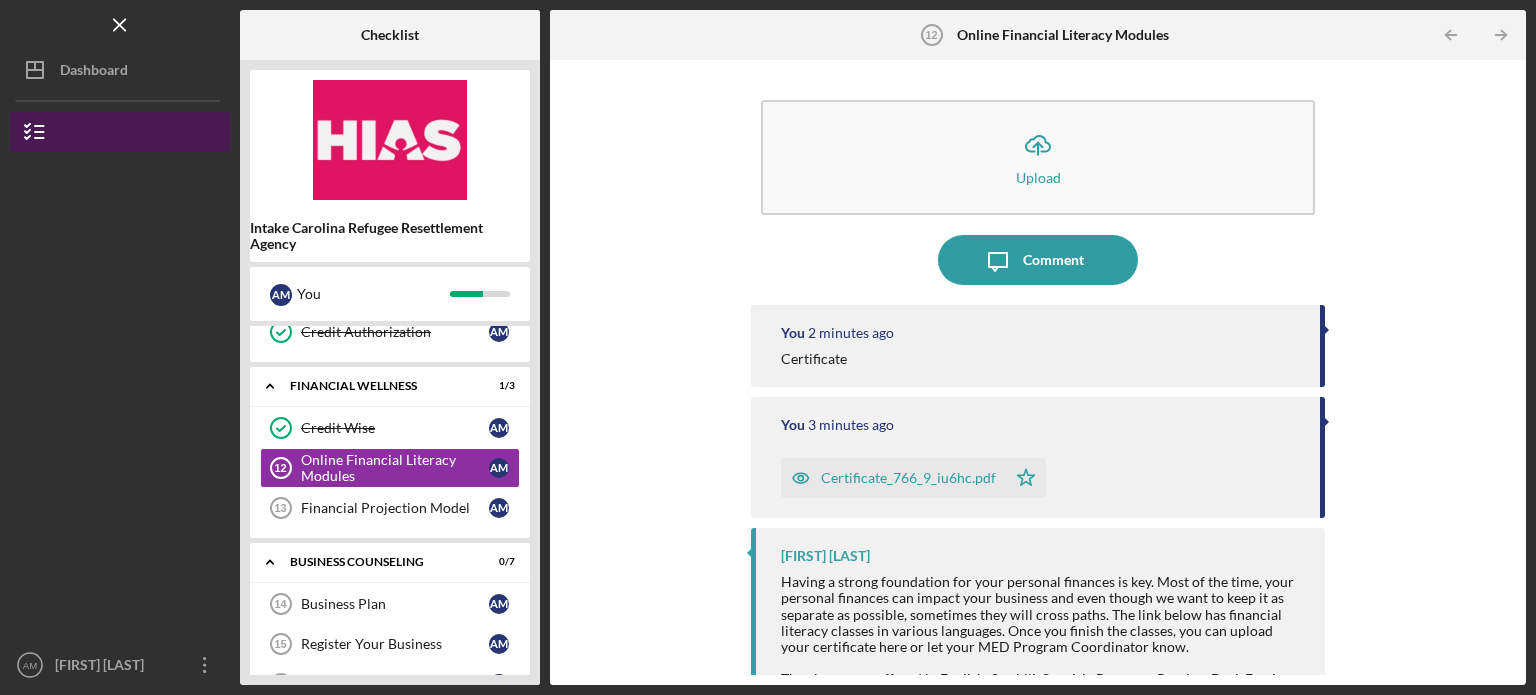 click 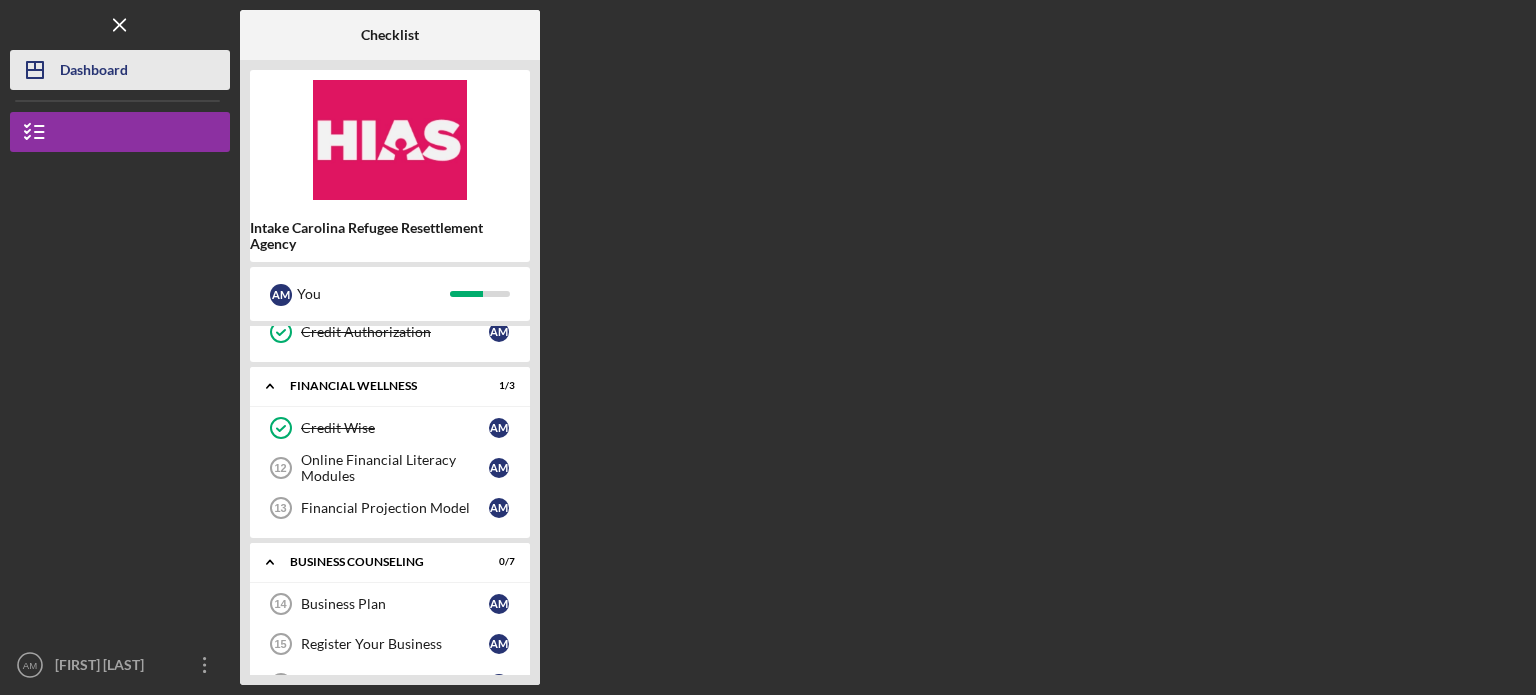 click on "Dashboard" at bounding box center (94, 72) 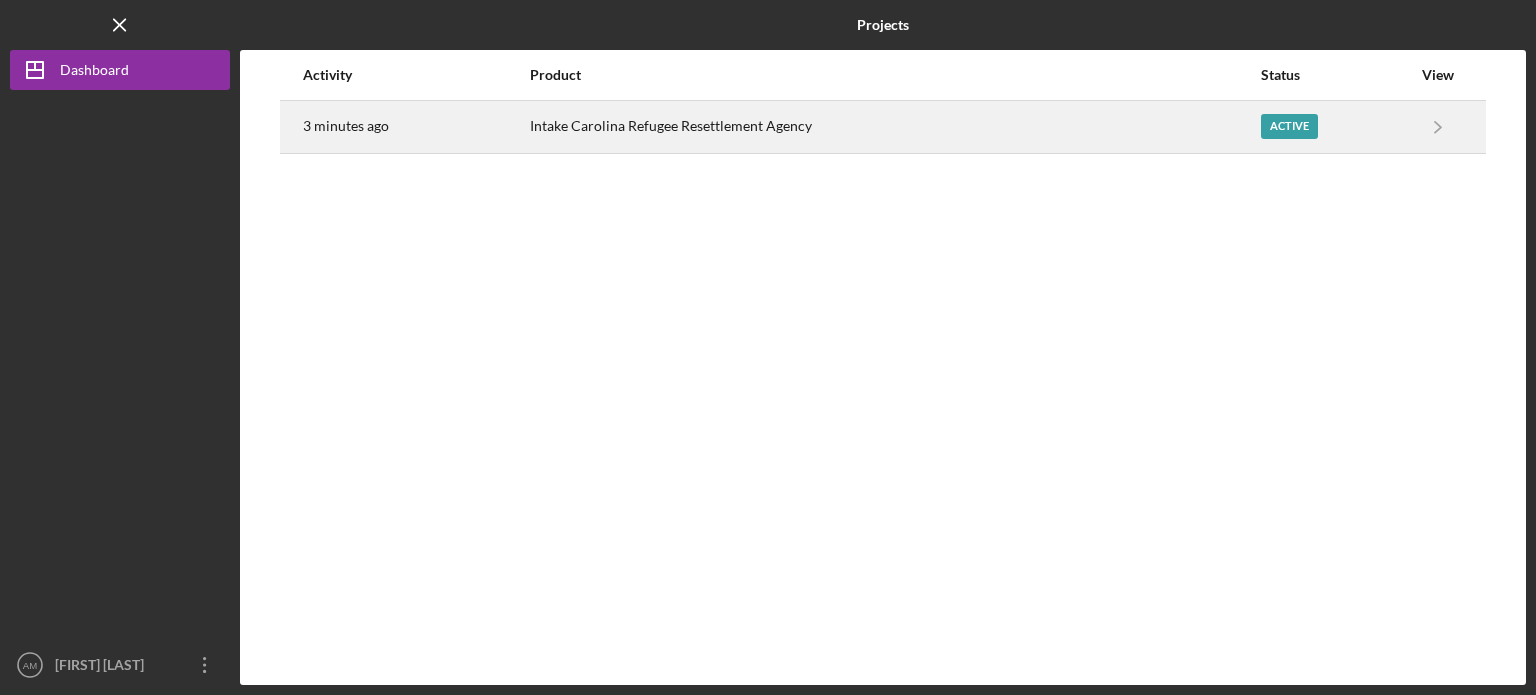 click on "Active" at bounding box center (1289, 126) 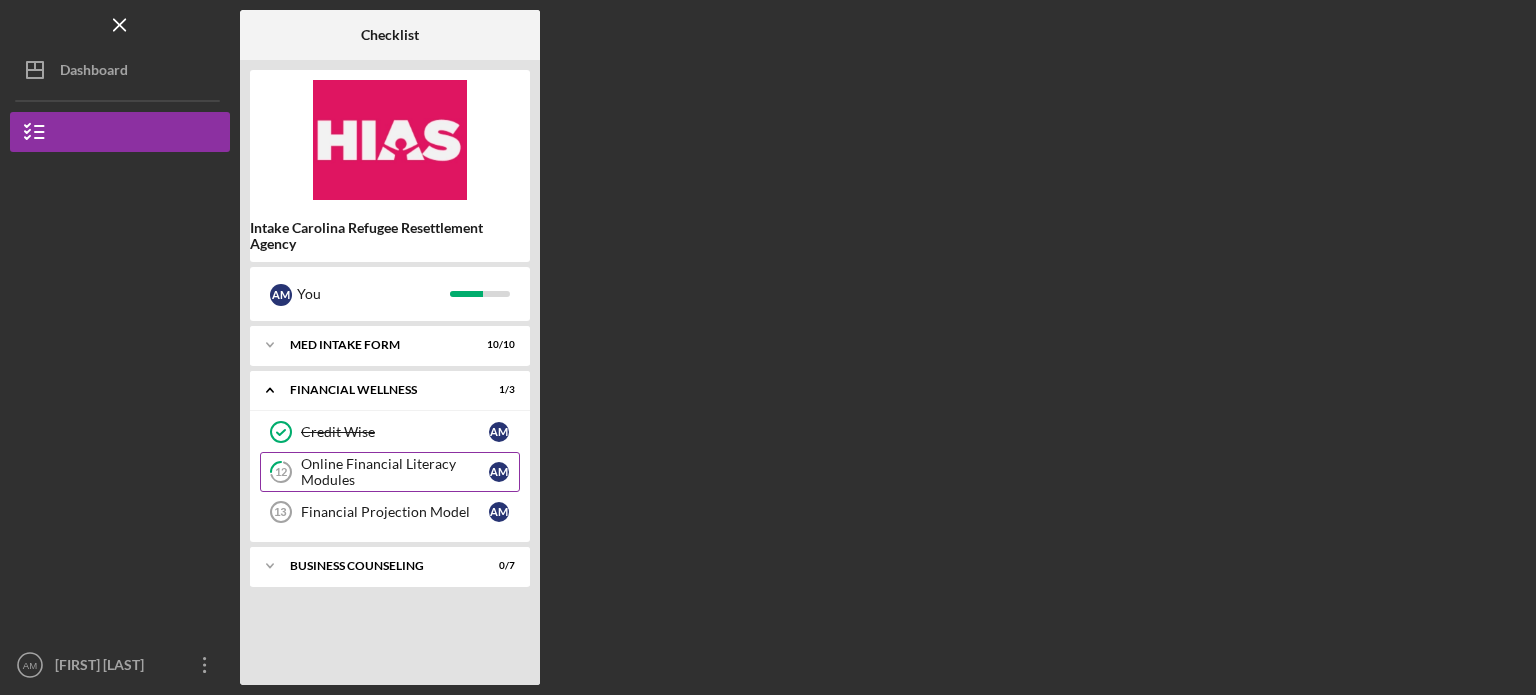 click on "Online Financial Literacy Modules" at bounding box center (395, 472) 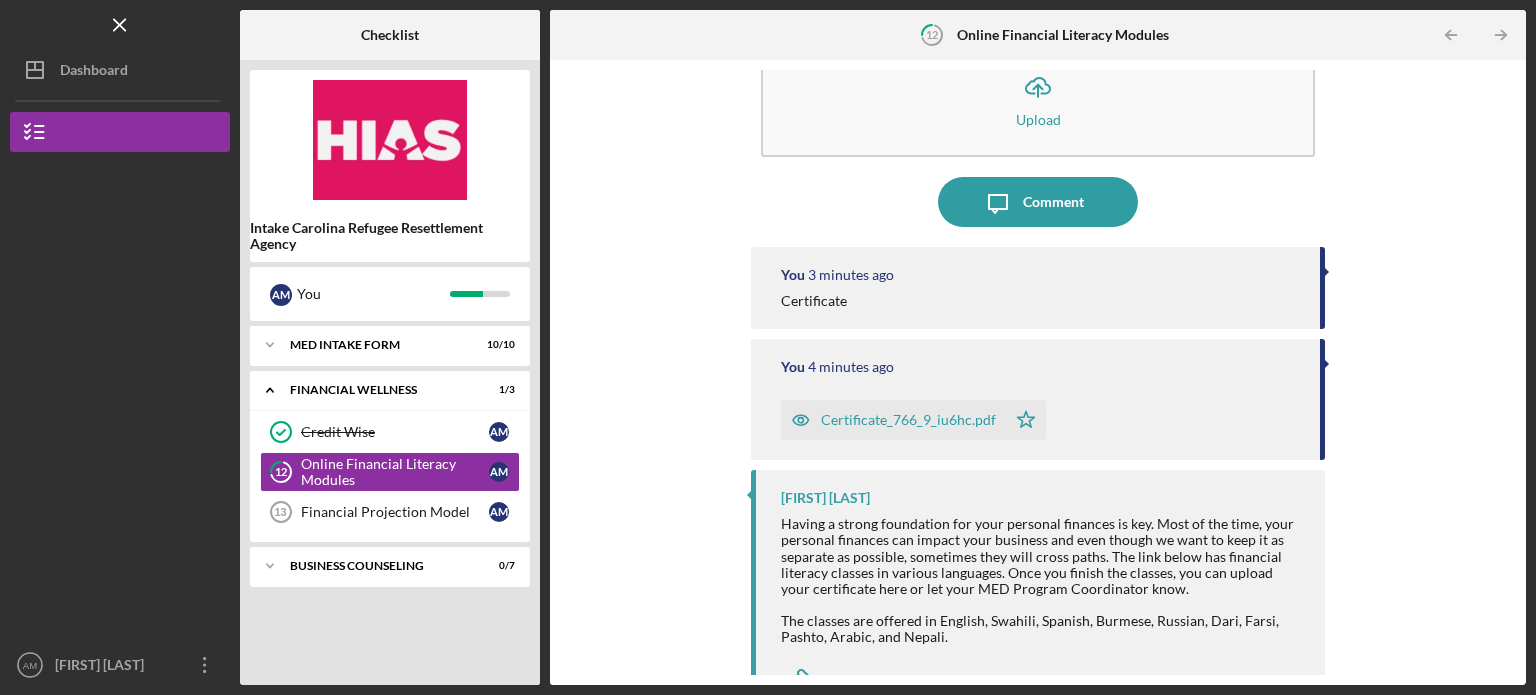 scroll, scrollTop: 102, scrollLeft: 0, axis: vertical 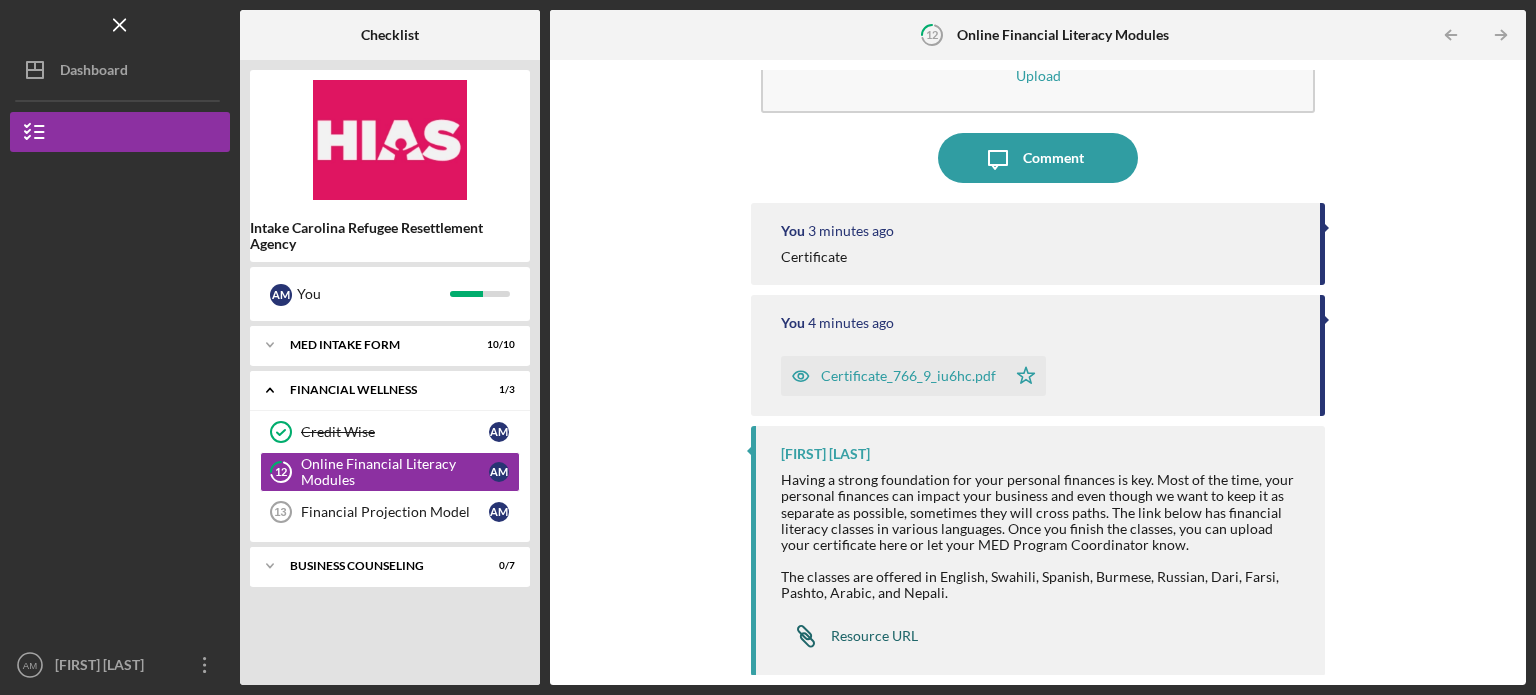 click on "Resource URL" at bounding box center (874, 636) 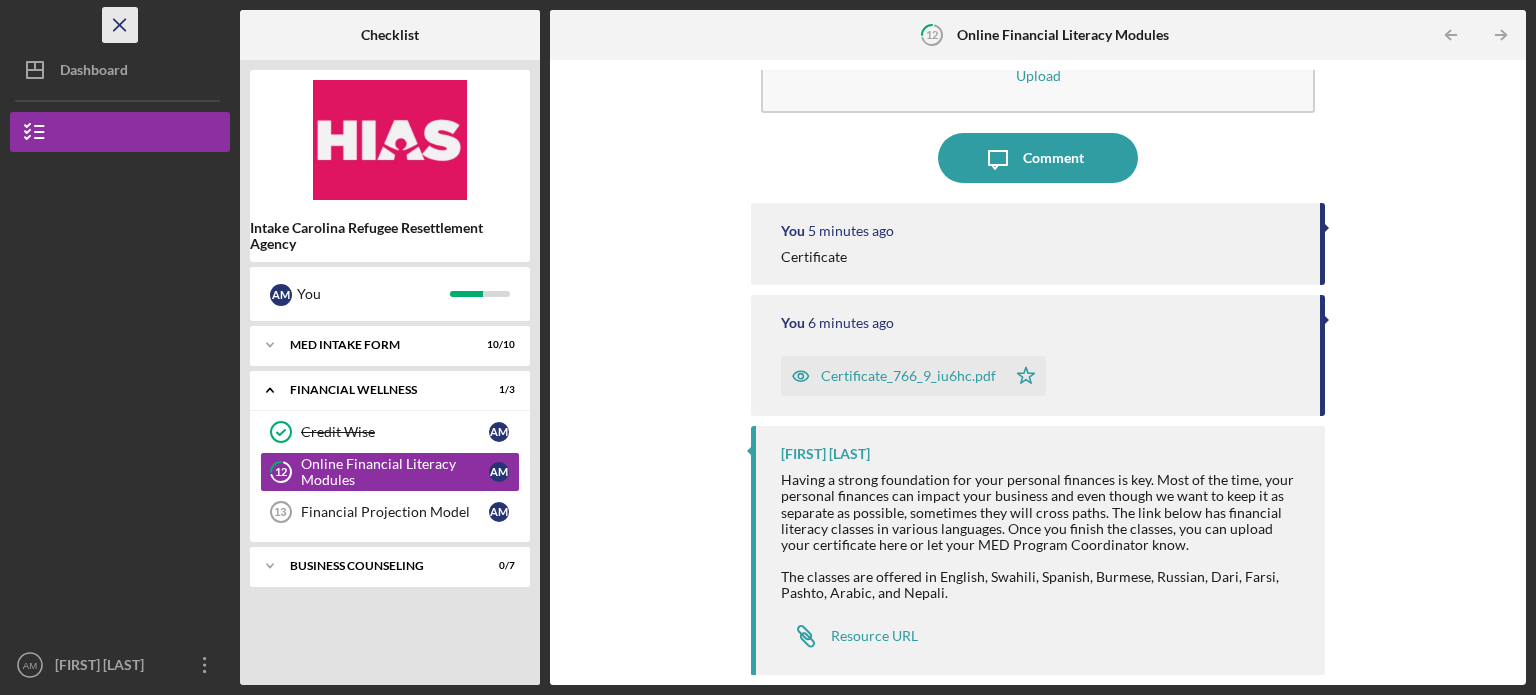 click on "Icon/Menu Close" 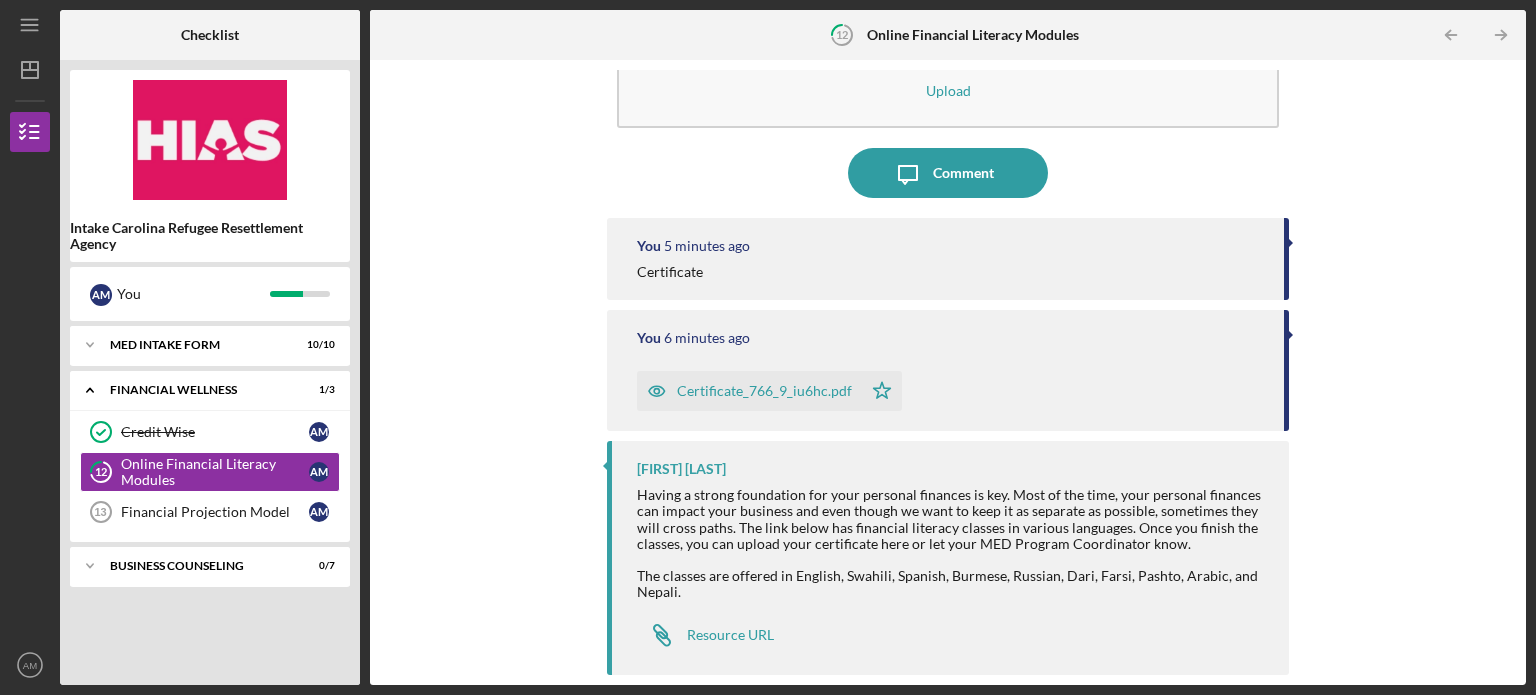 scroll, scrollTop: 86, scrollLeft: 0, axis: vertical 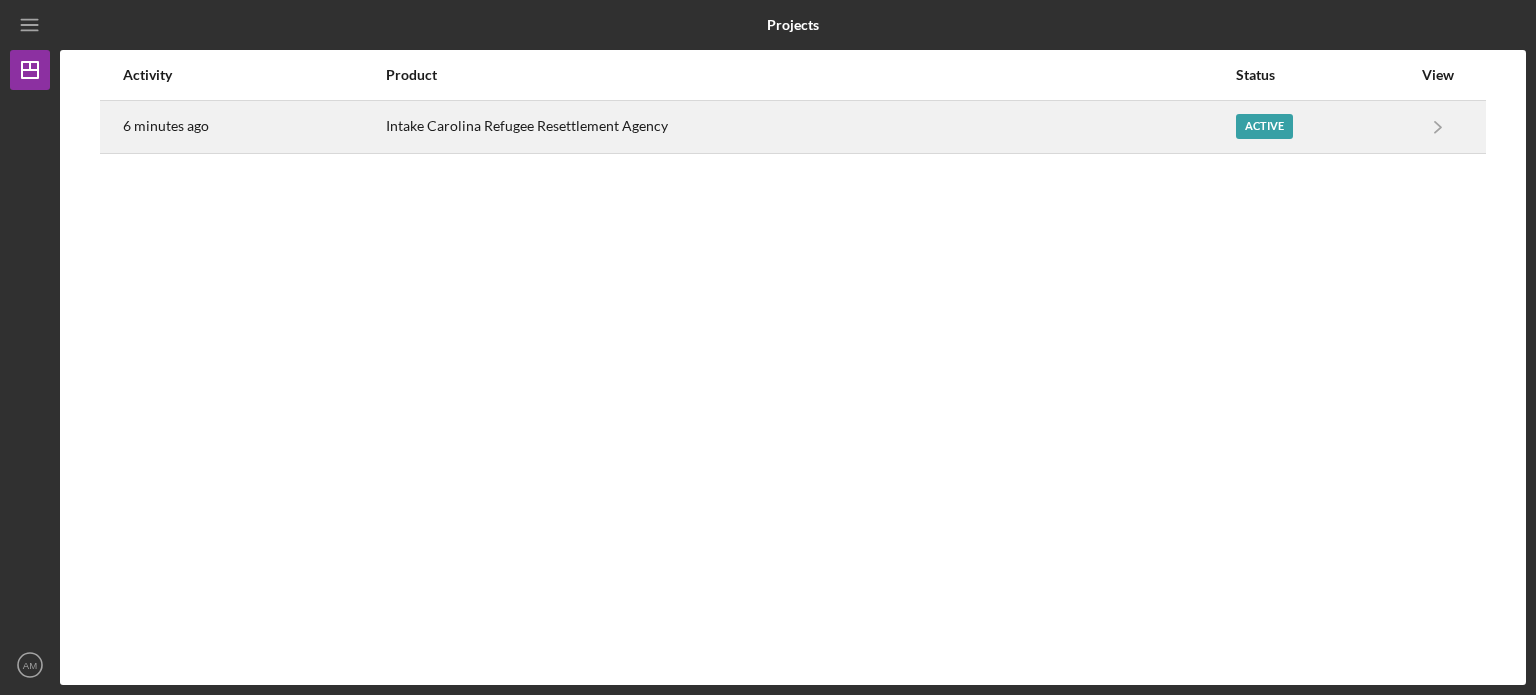 click on "Active" at bounding box center (1264, 126) 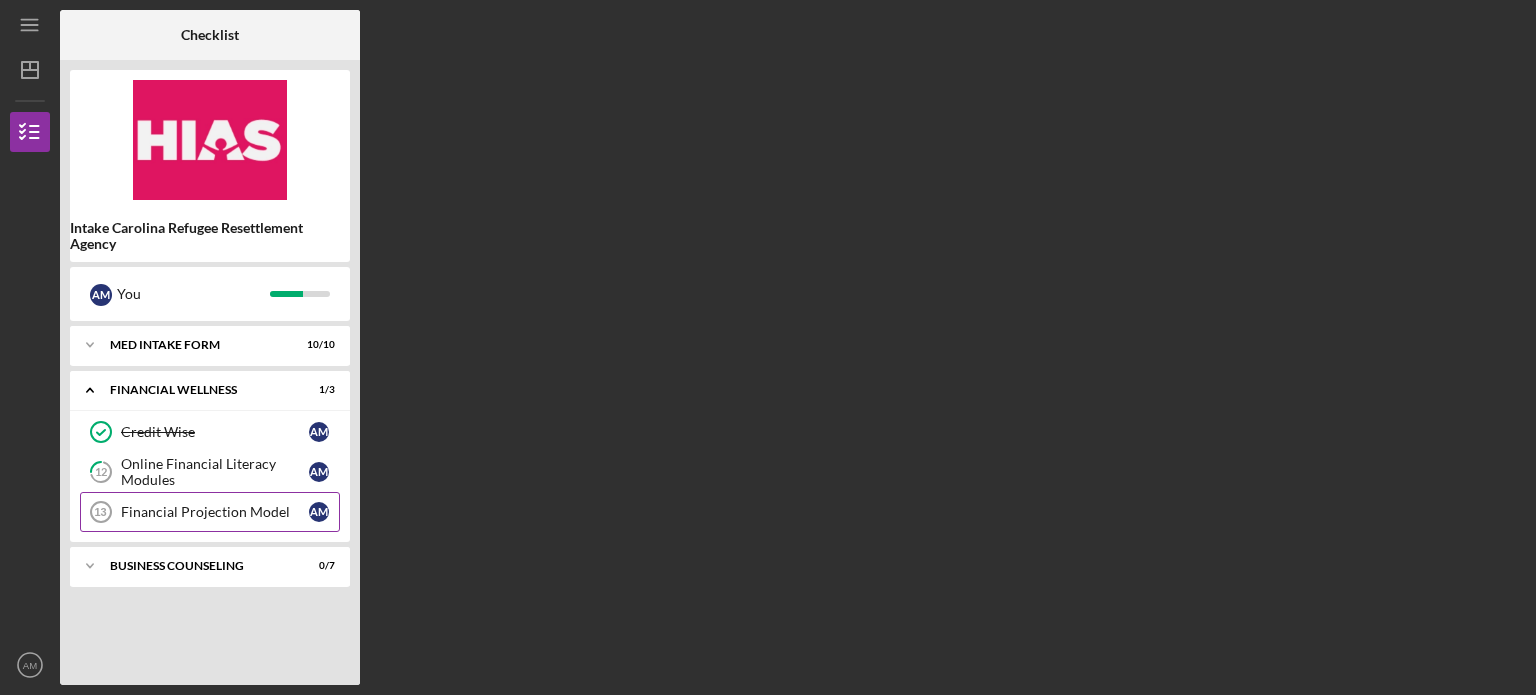 click on "Financial Projection Model" at bounding box center (215, 512) 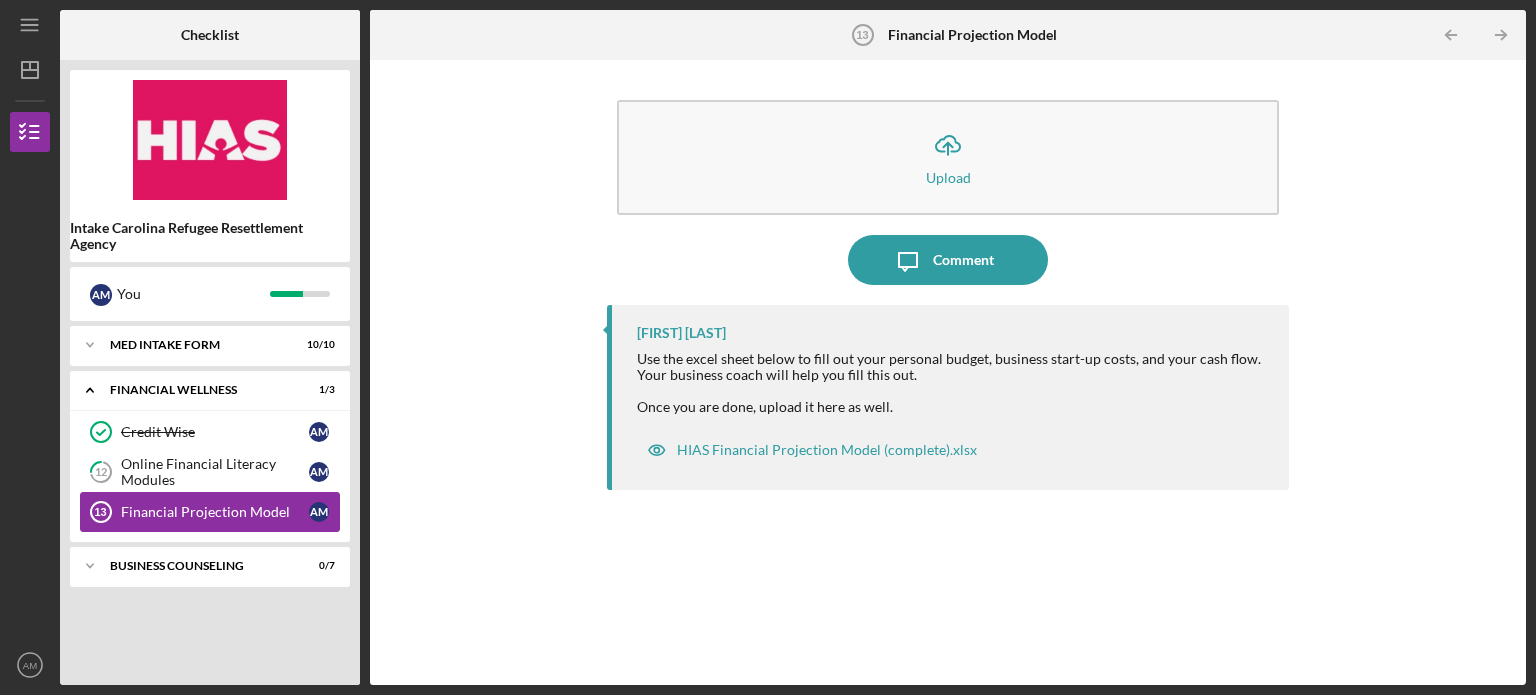 click on "Financial Projection Model" at bounding box center [215, 512] 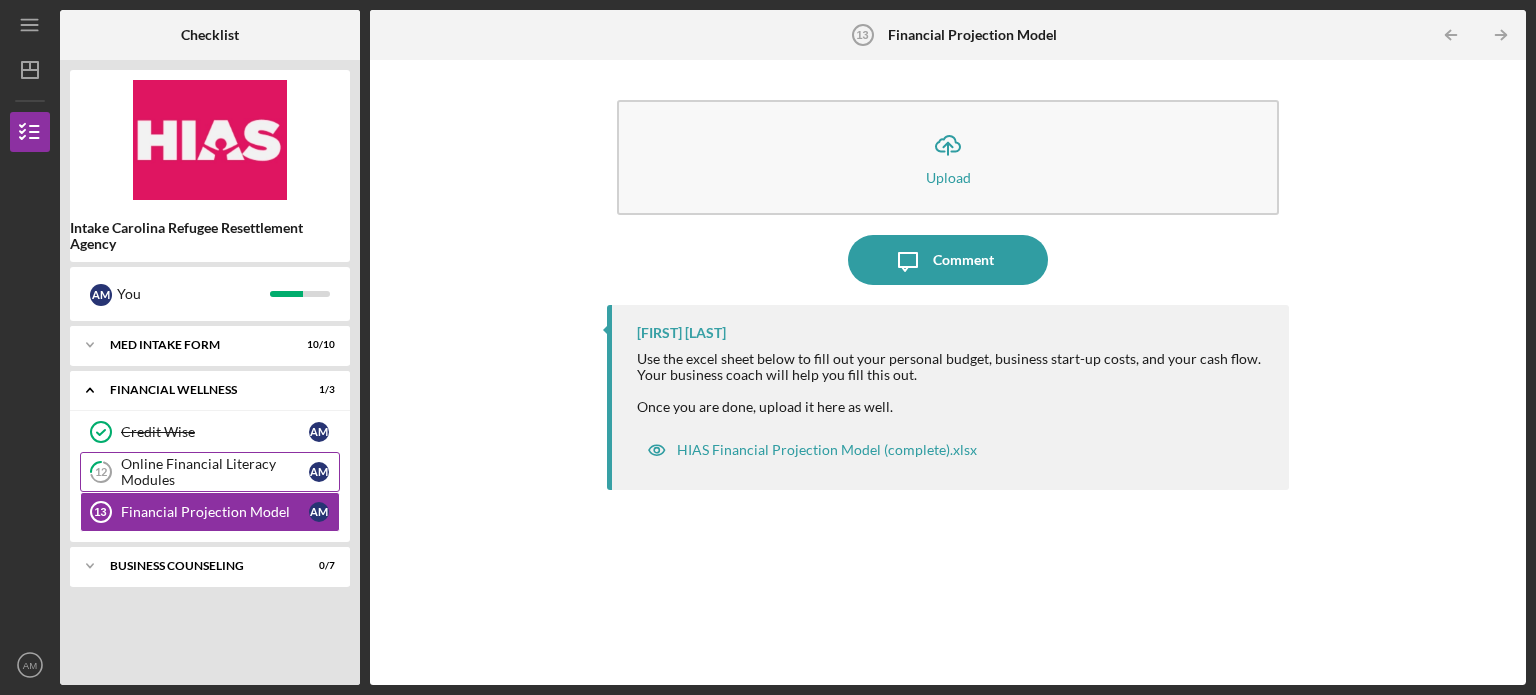click on "Online Financial Literacy Modules" at bounding box center [215, 472] 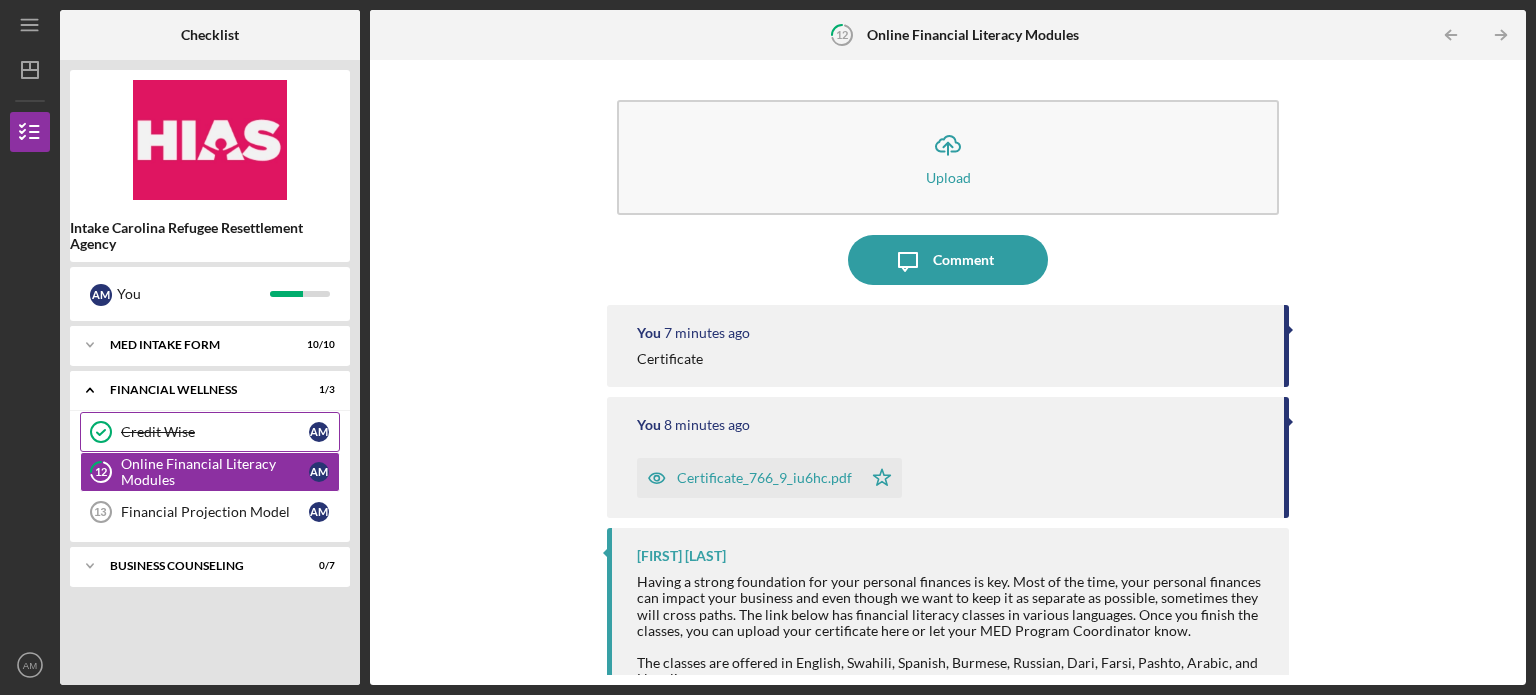 click on "Credit Wise" at bounding box center [215, 432] 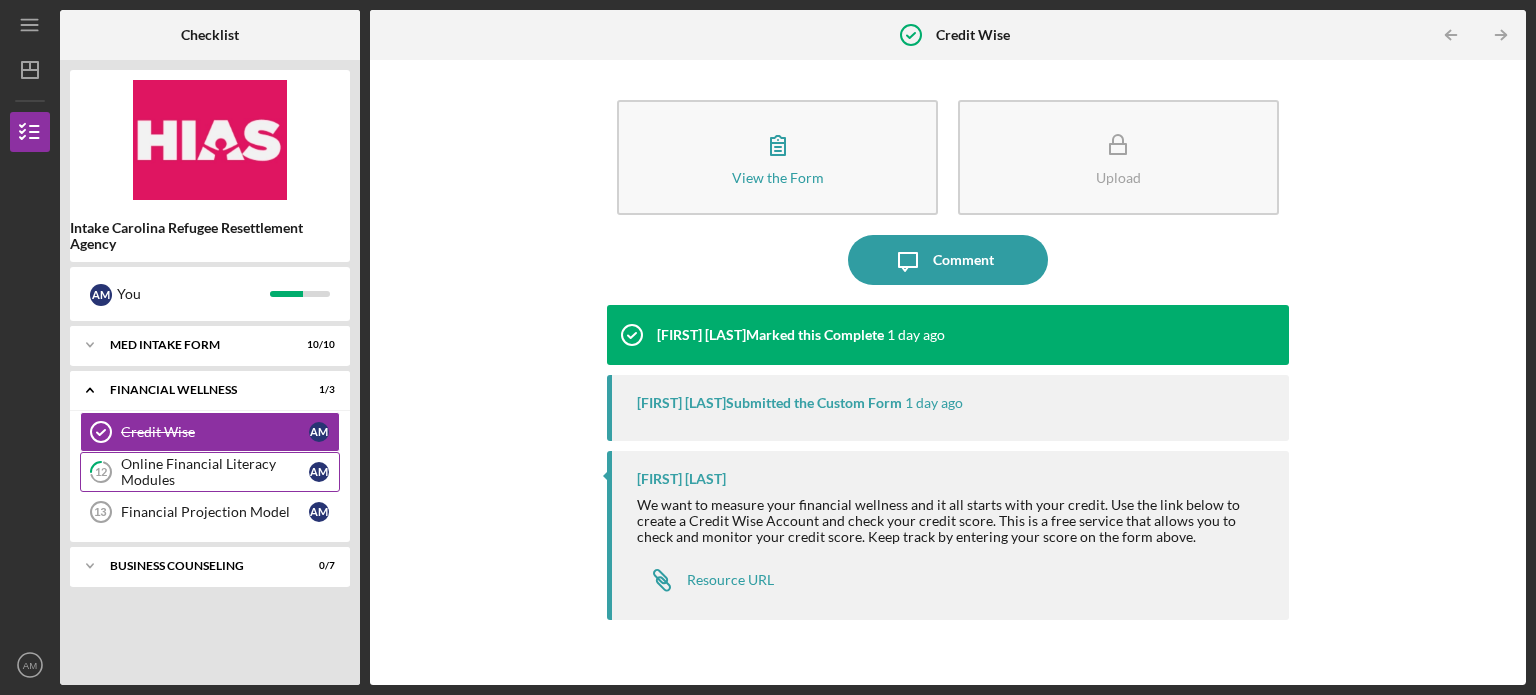 click on "Online Financial Literacy Modules" at bounding box center [215, 472] 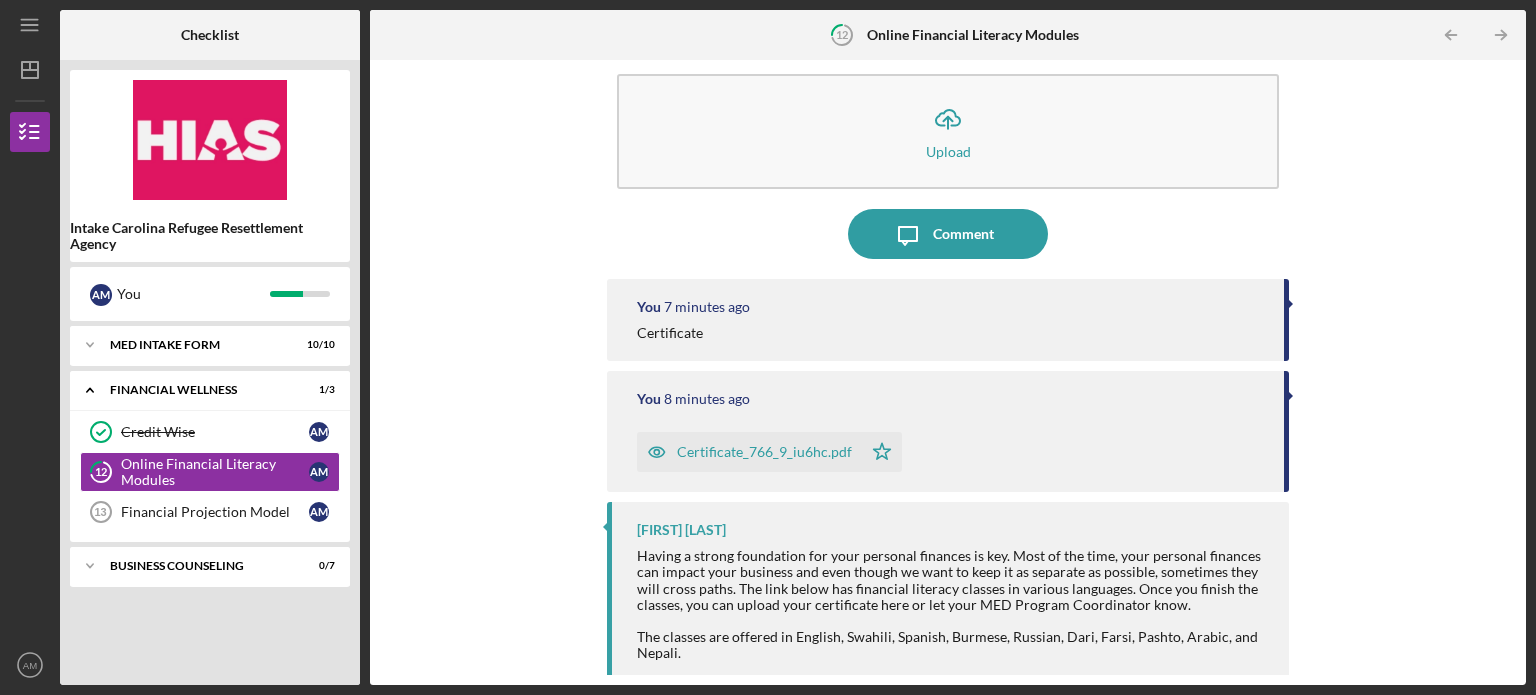 scroll, scrollTop: 0, scrollLeft: 0, axis: both 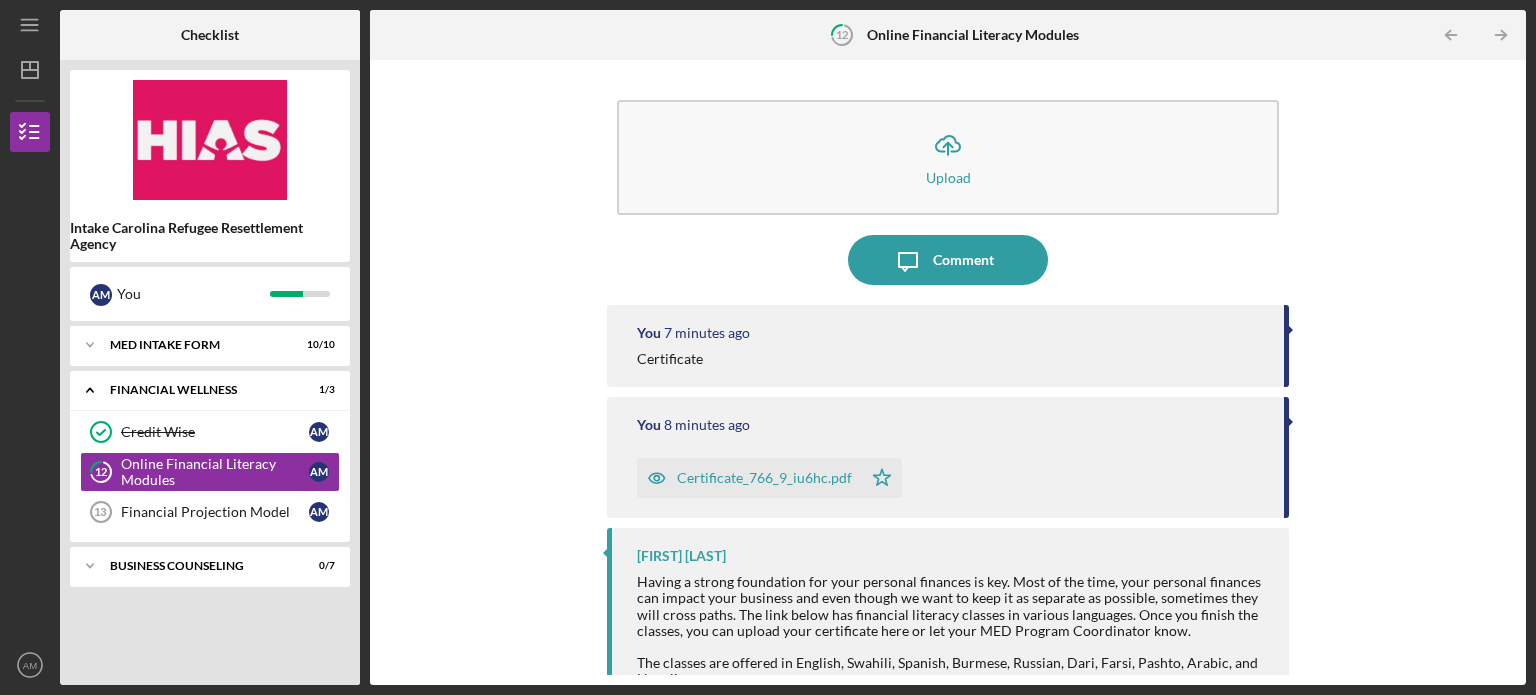 click on "Certificate_766_9_iu6hc.pdf" at bounding box center (764, 478) 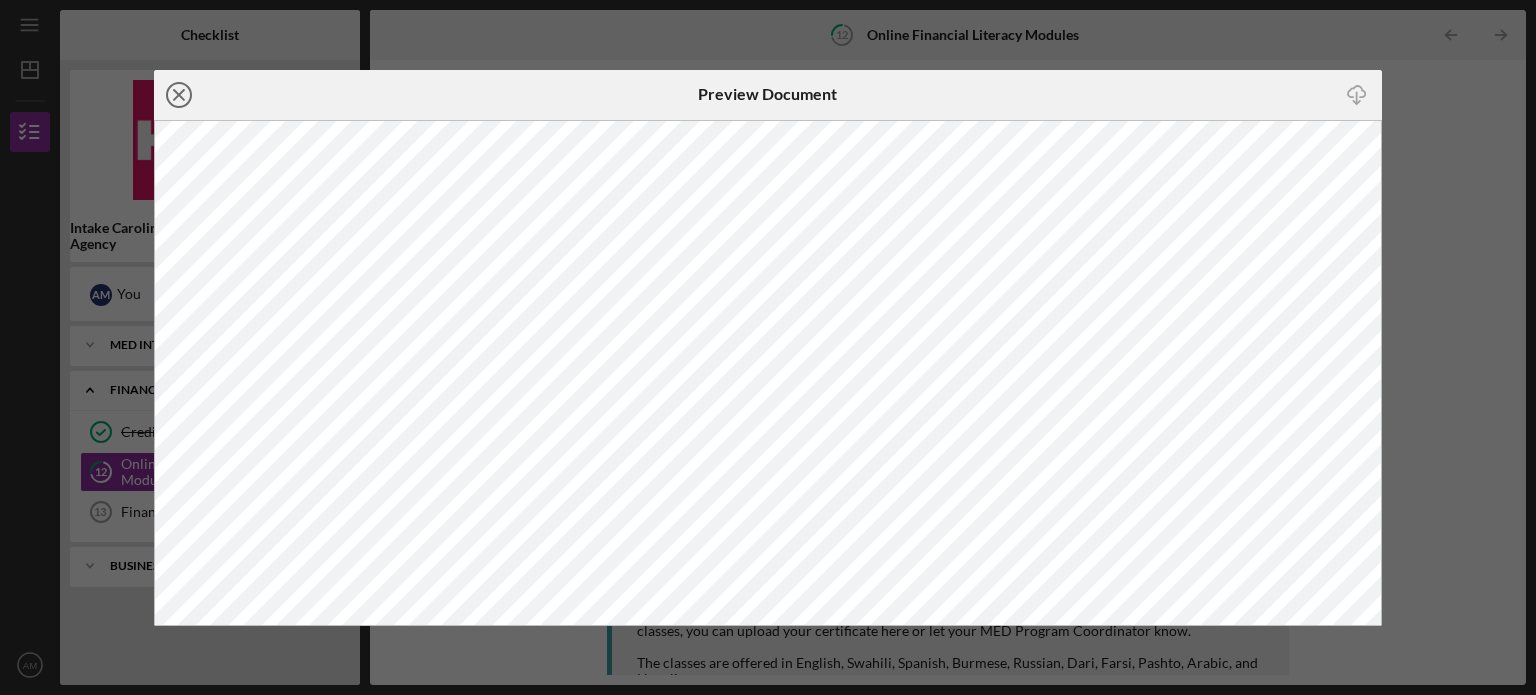 click 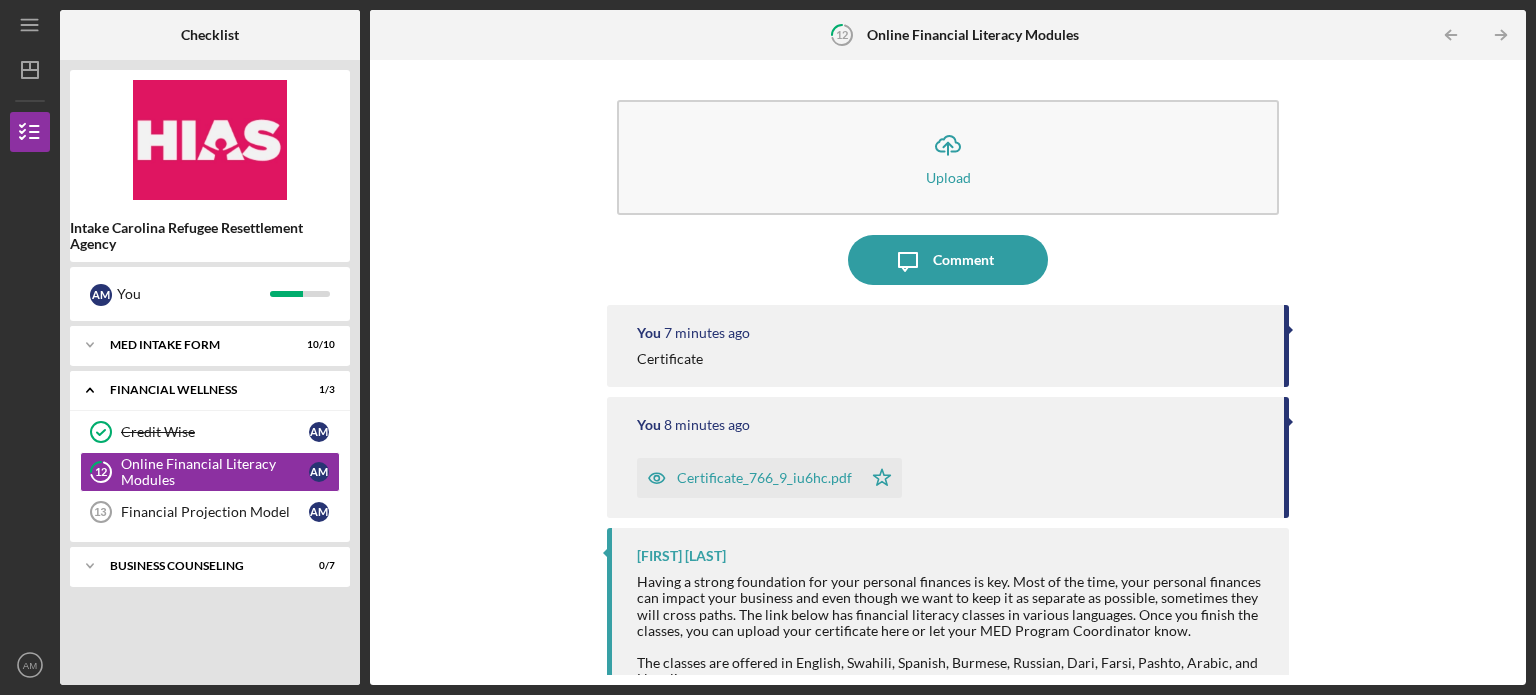 click on "Certificate_766_9_iu6hc.pdf" at bounding box center (764, 478) 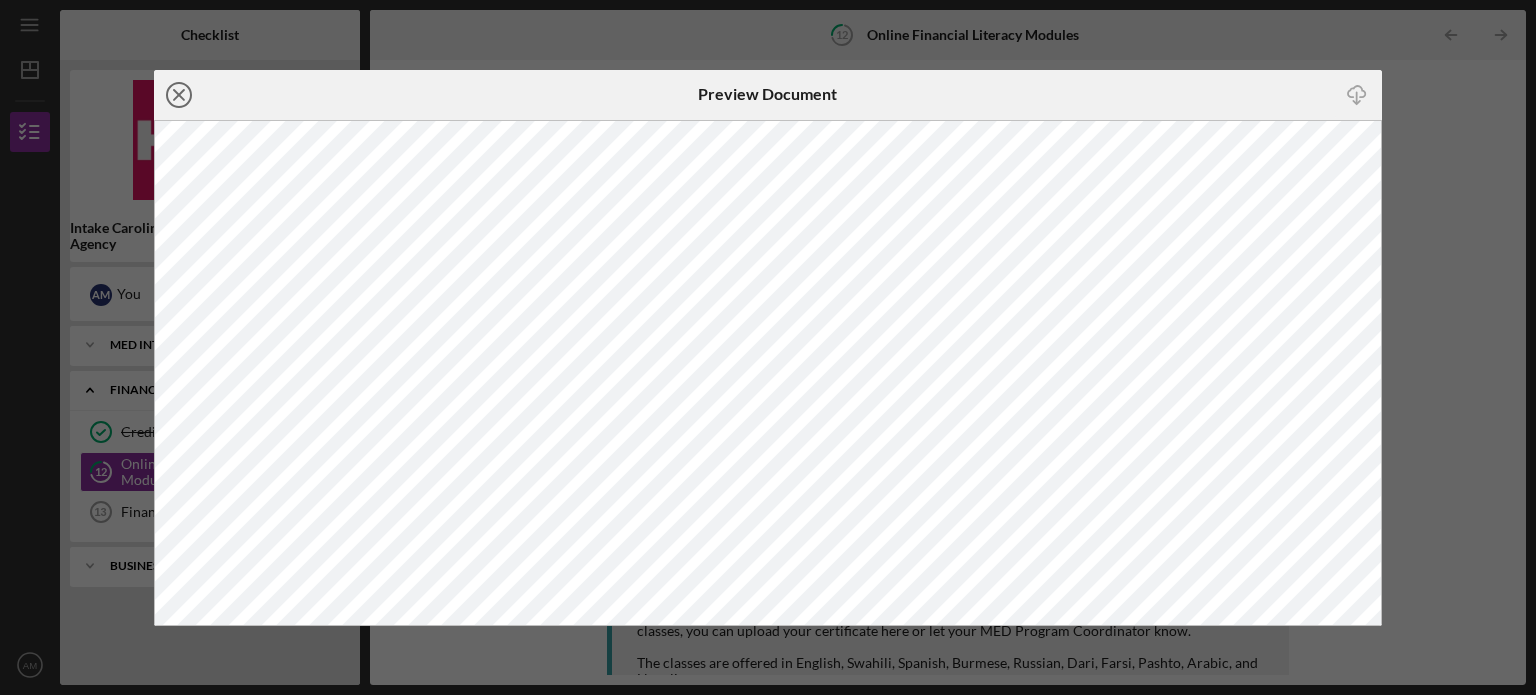 click 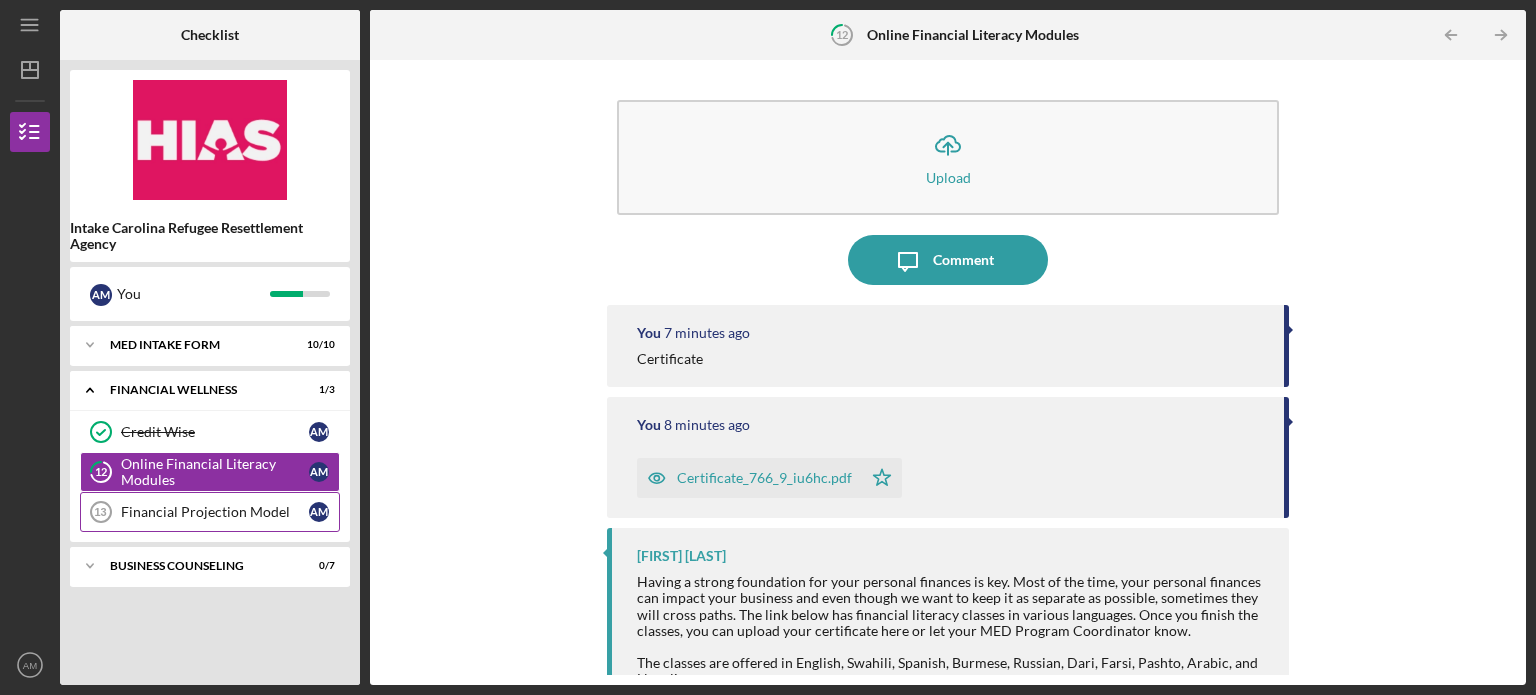 click on "Financial Projection Model" at bounding box center (215, 512) 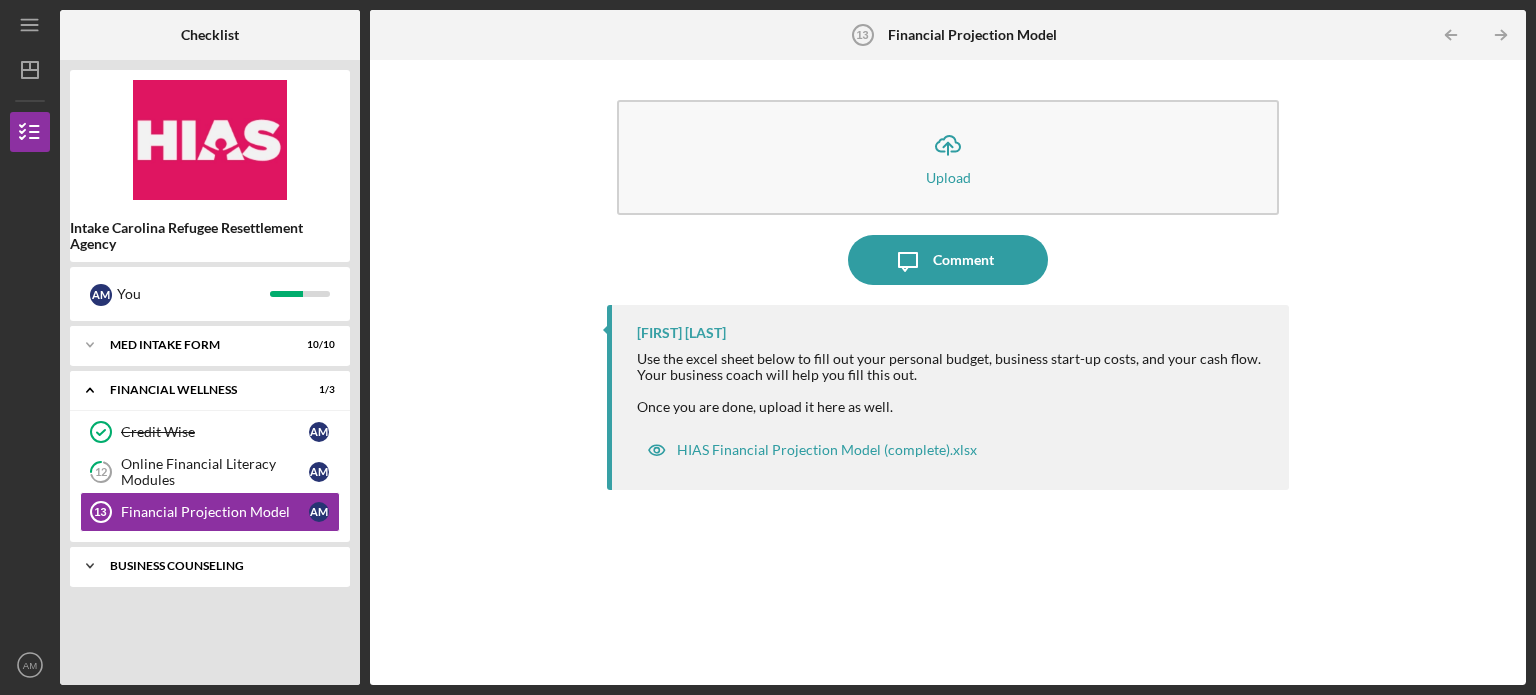 click on "Icon/Expander Business Counseling  0 / 7" at bounding box center (210, 566) 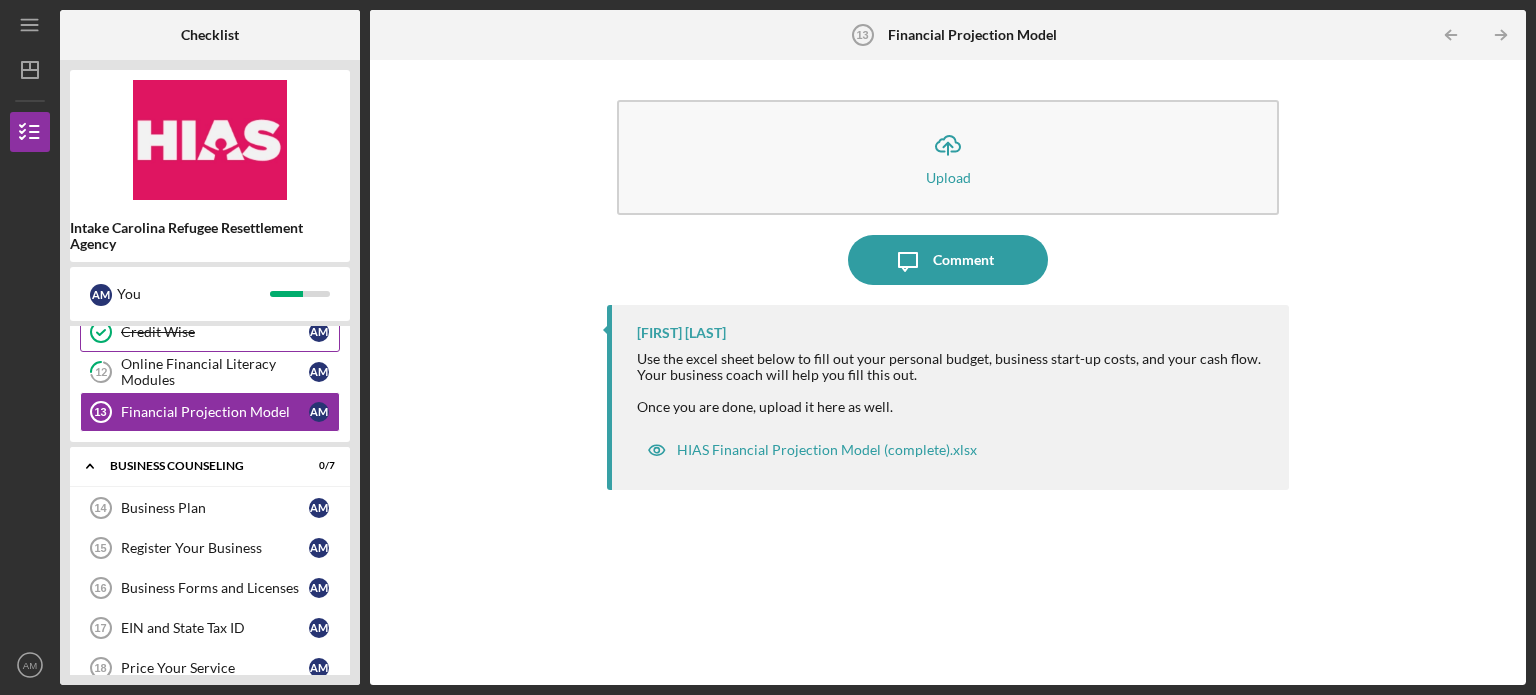 scroll, scrollTop: 0, scrollLeft: 0, axis: both 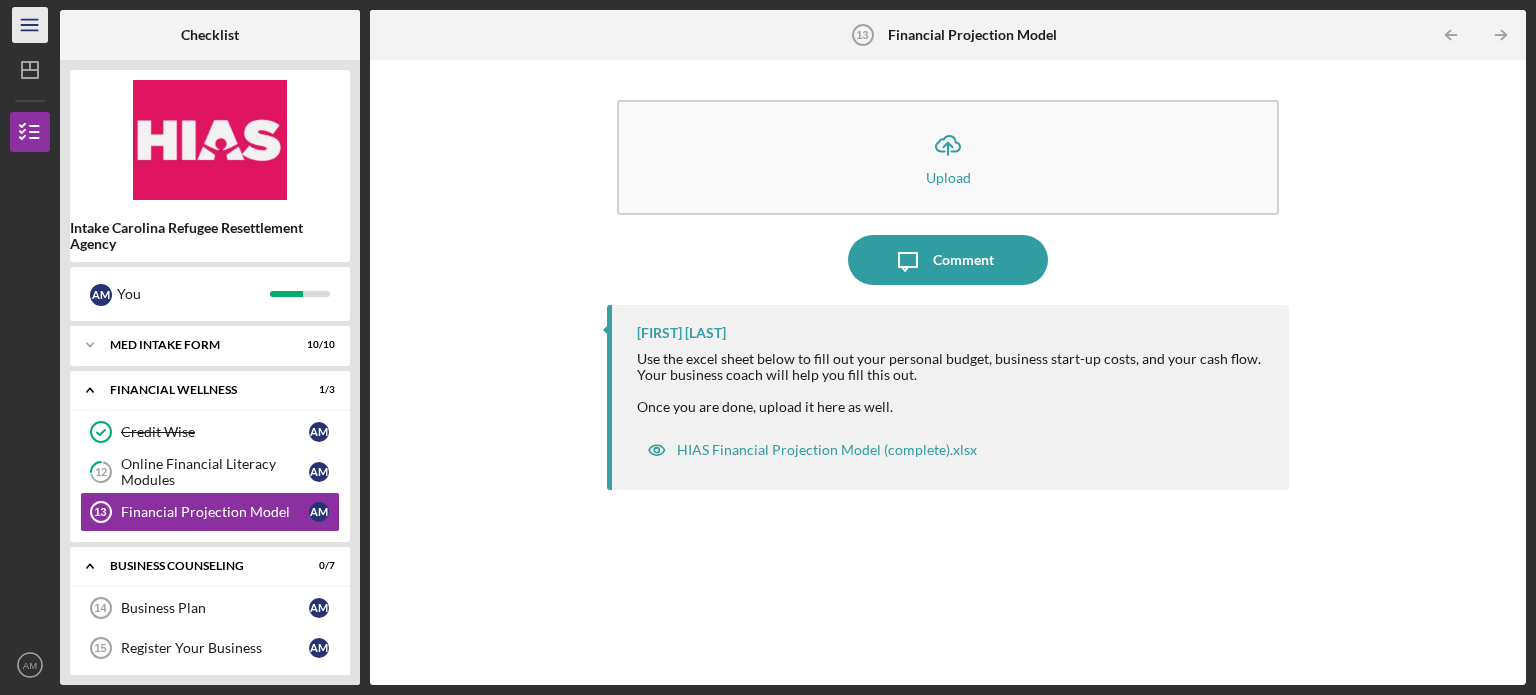 click on "Icon/Menu" 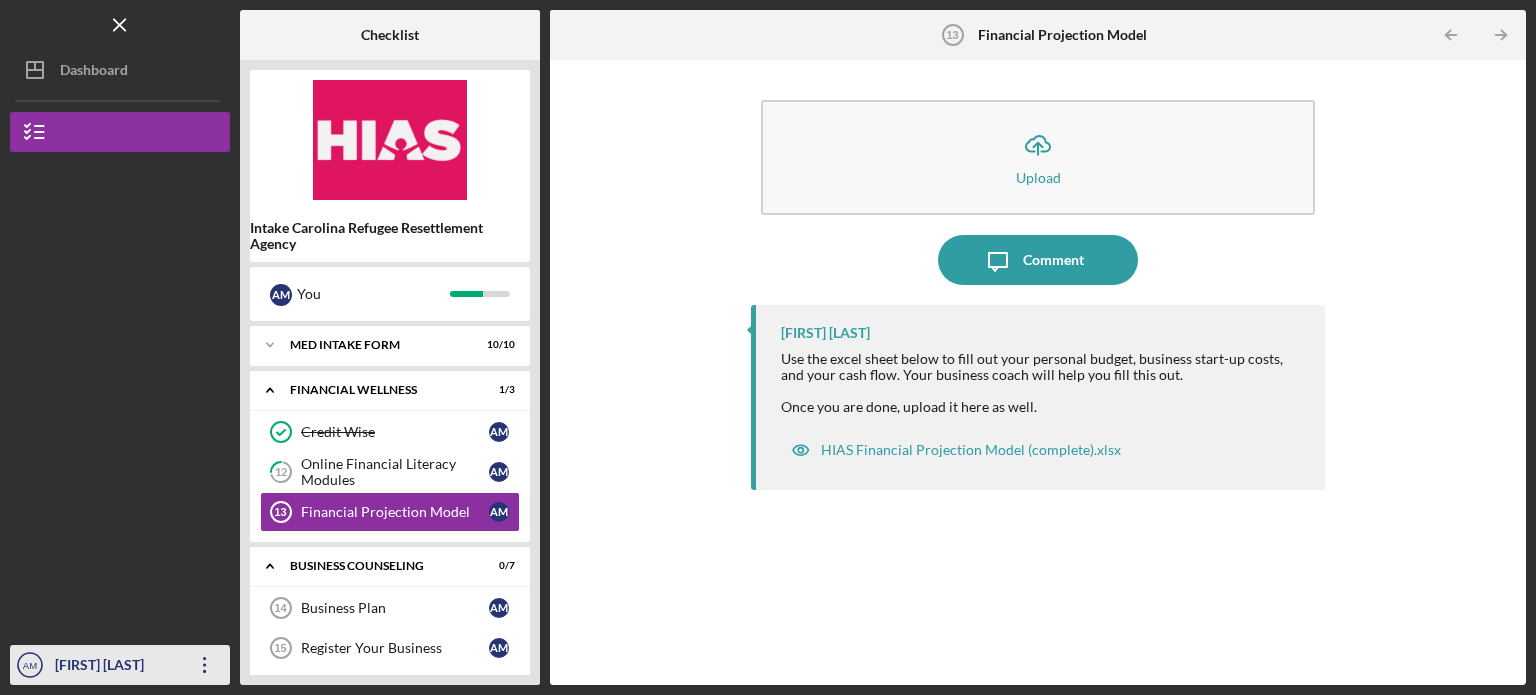 click on "Icon/Overflow" 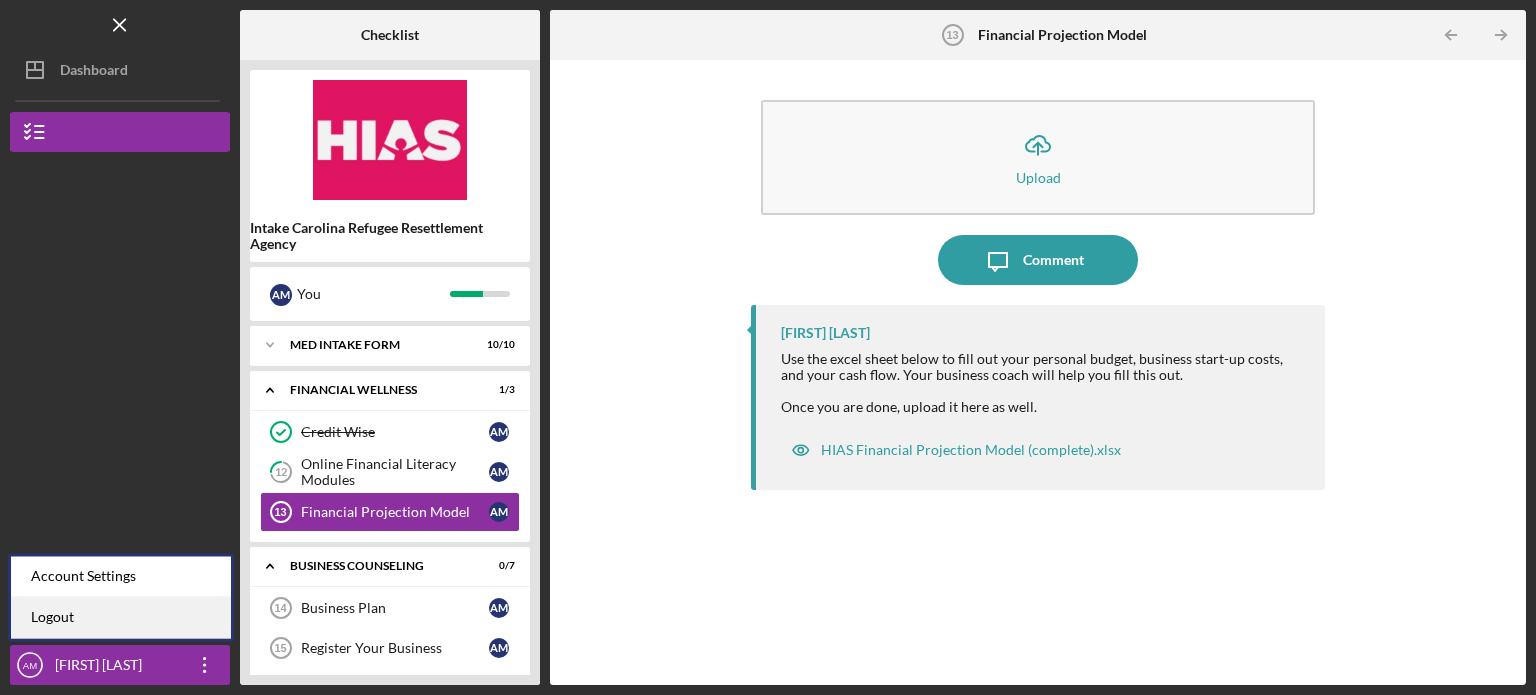 click on "Logout" at bounding box center [121, 617] 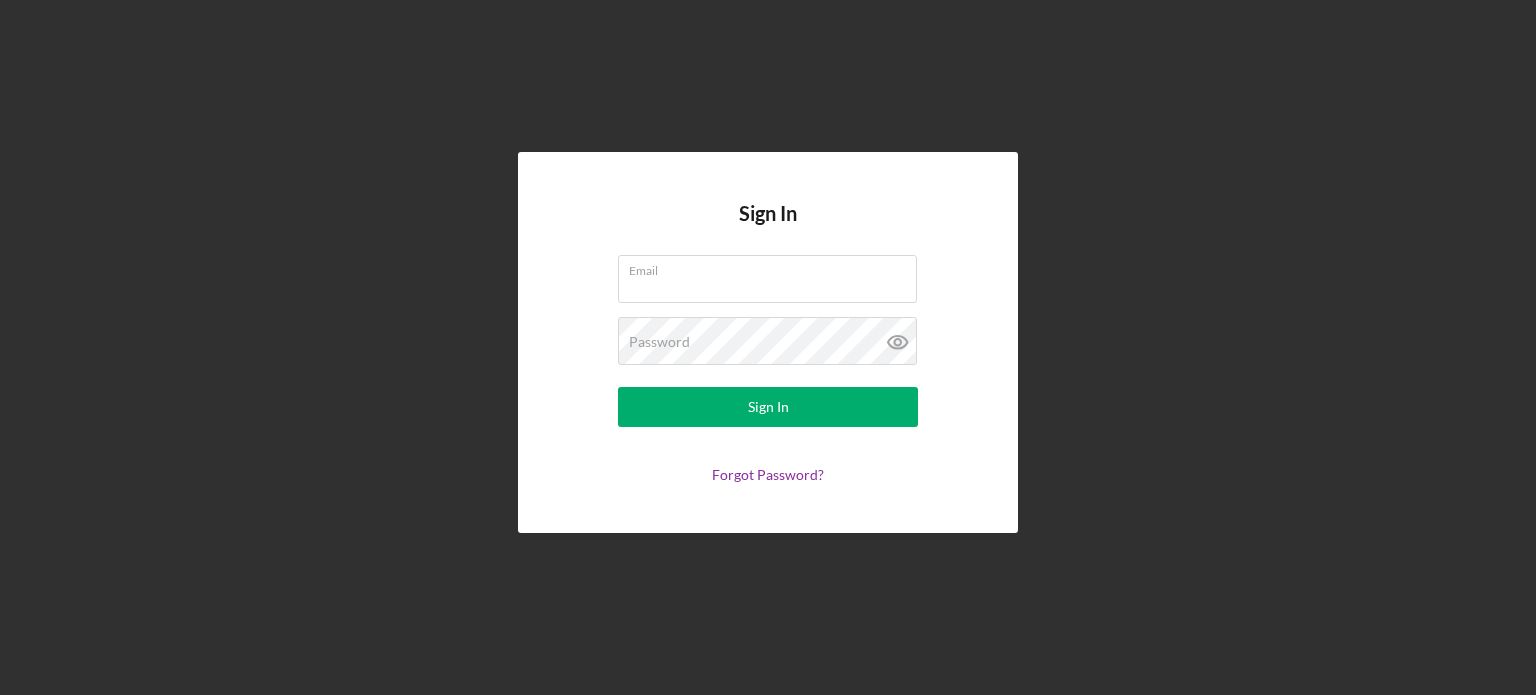 type on "[EMAIL]" 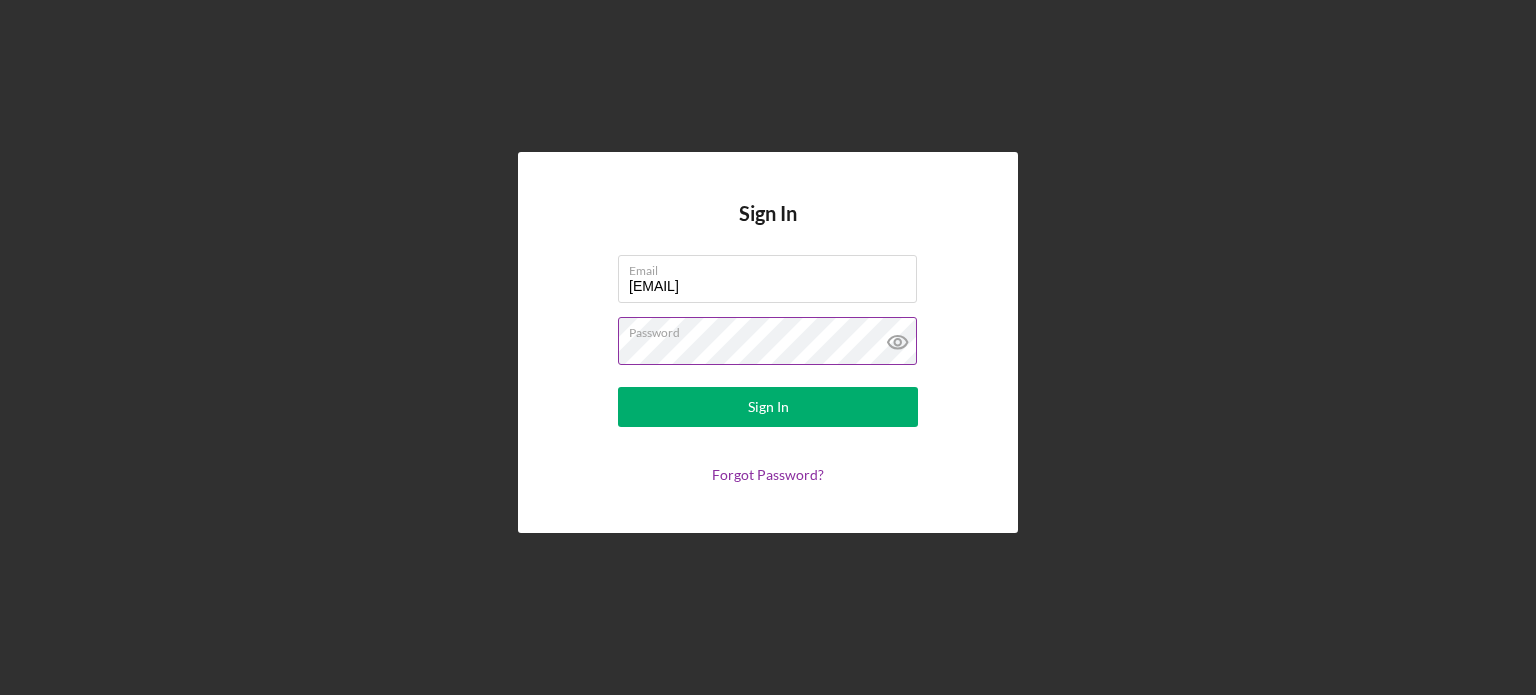 click 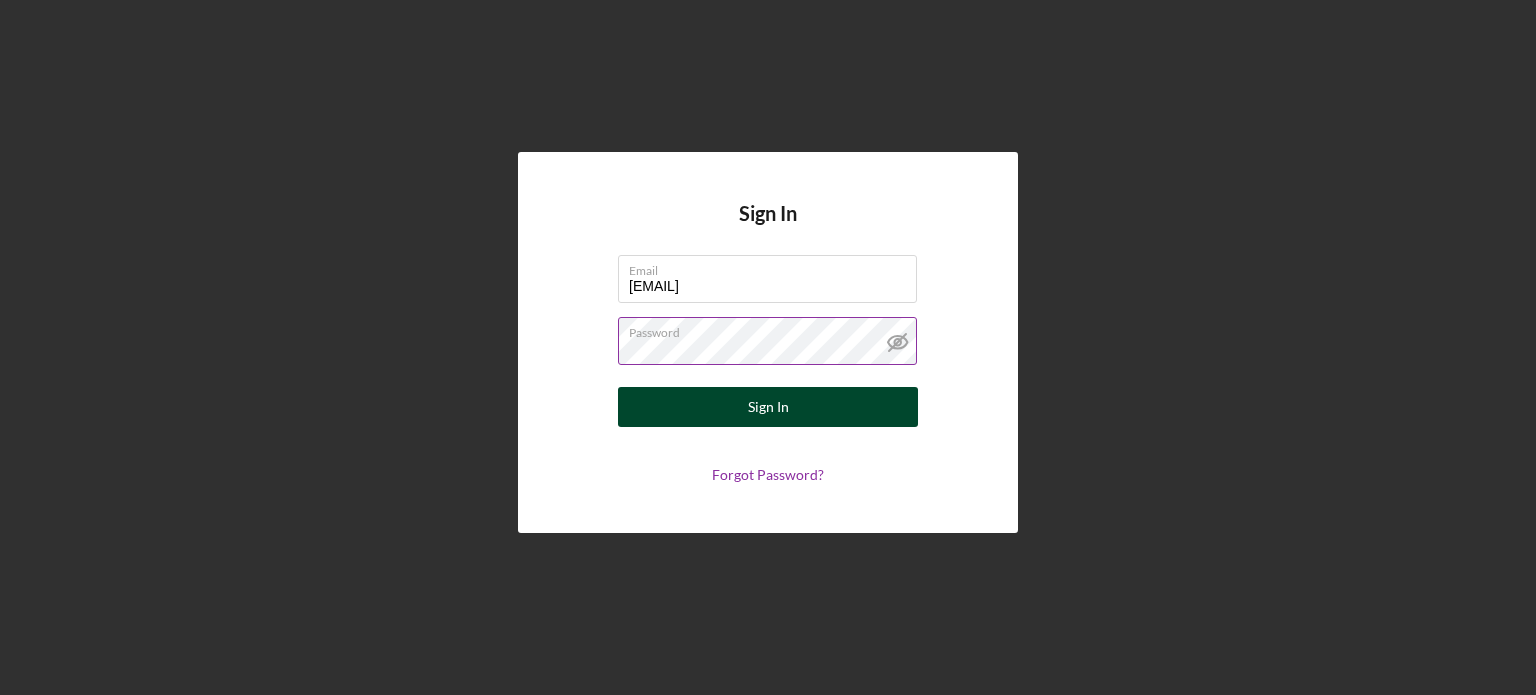 click on "Sign In" at bounding box center [768, 407] 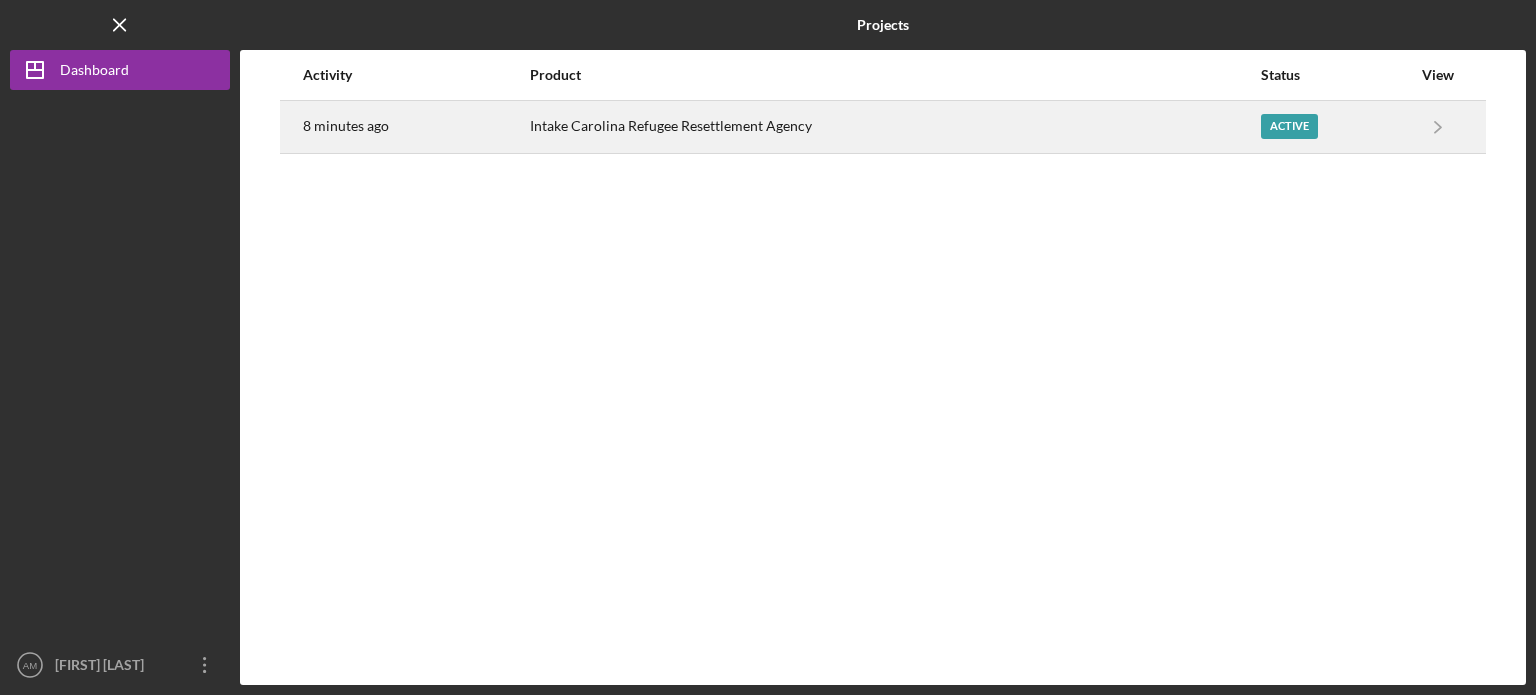 click on "Intake Carolina Refugee Resettlement Agency" at bounding box center (894, 127) 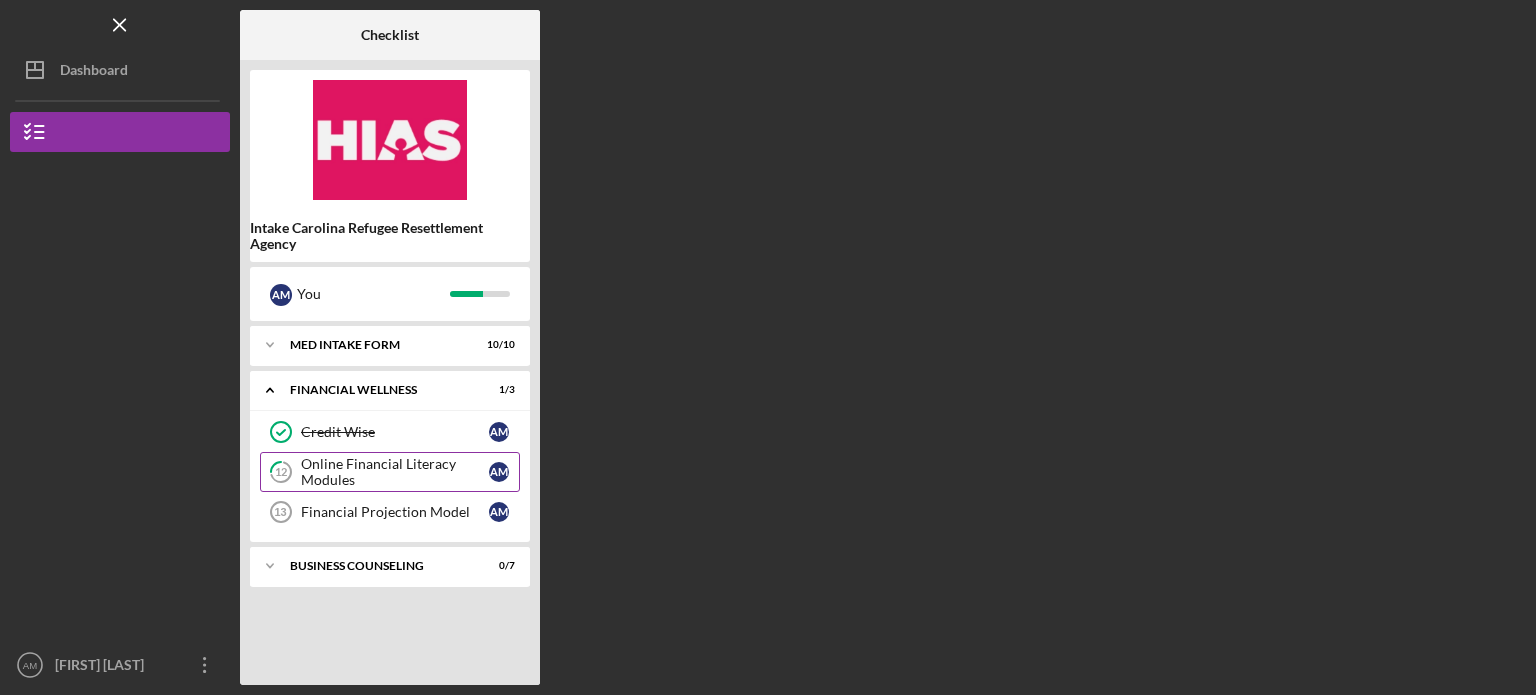 click on "Online Financial Literacy Modules" at bounding box center (395, 472) 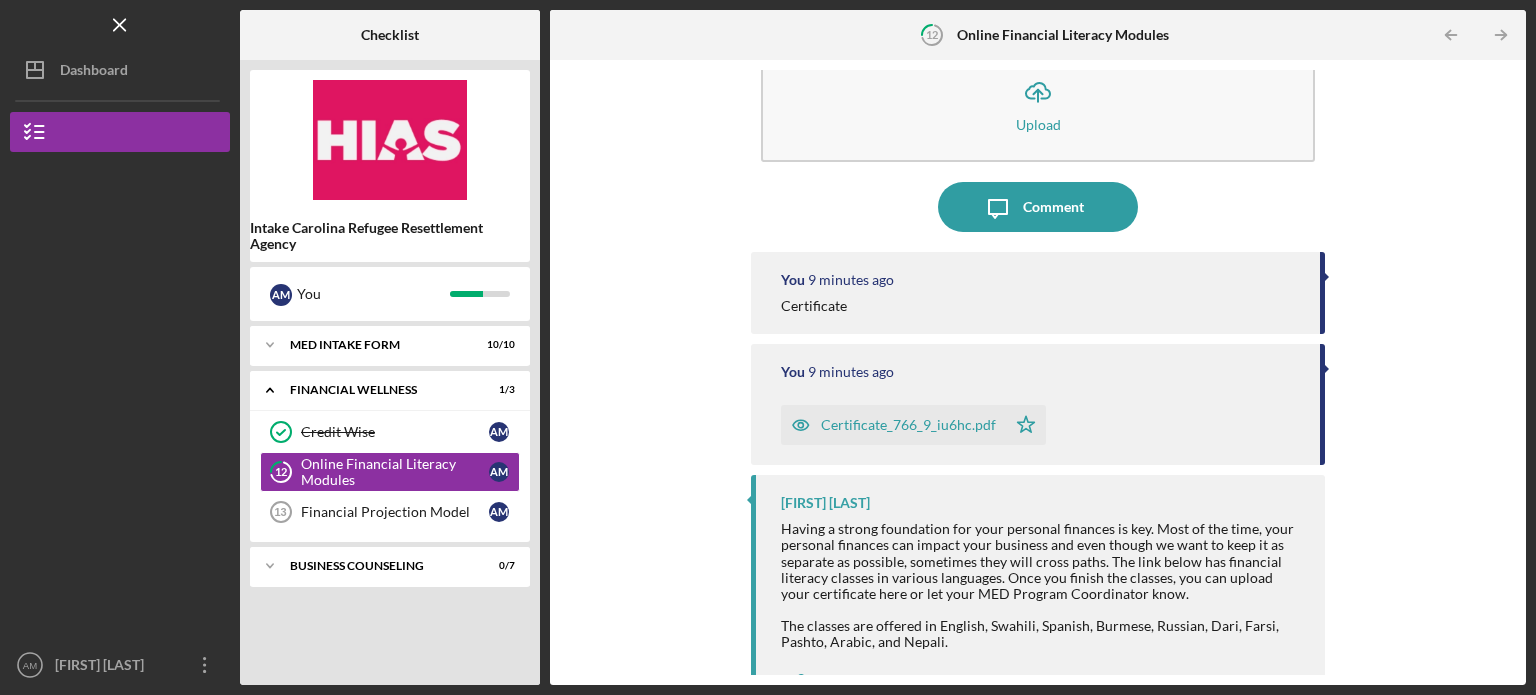 scroll, scrollTop: 102, scrollLeft: 0, axis: vertical 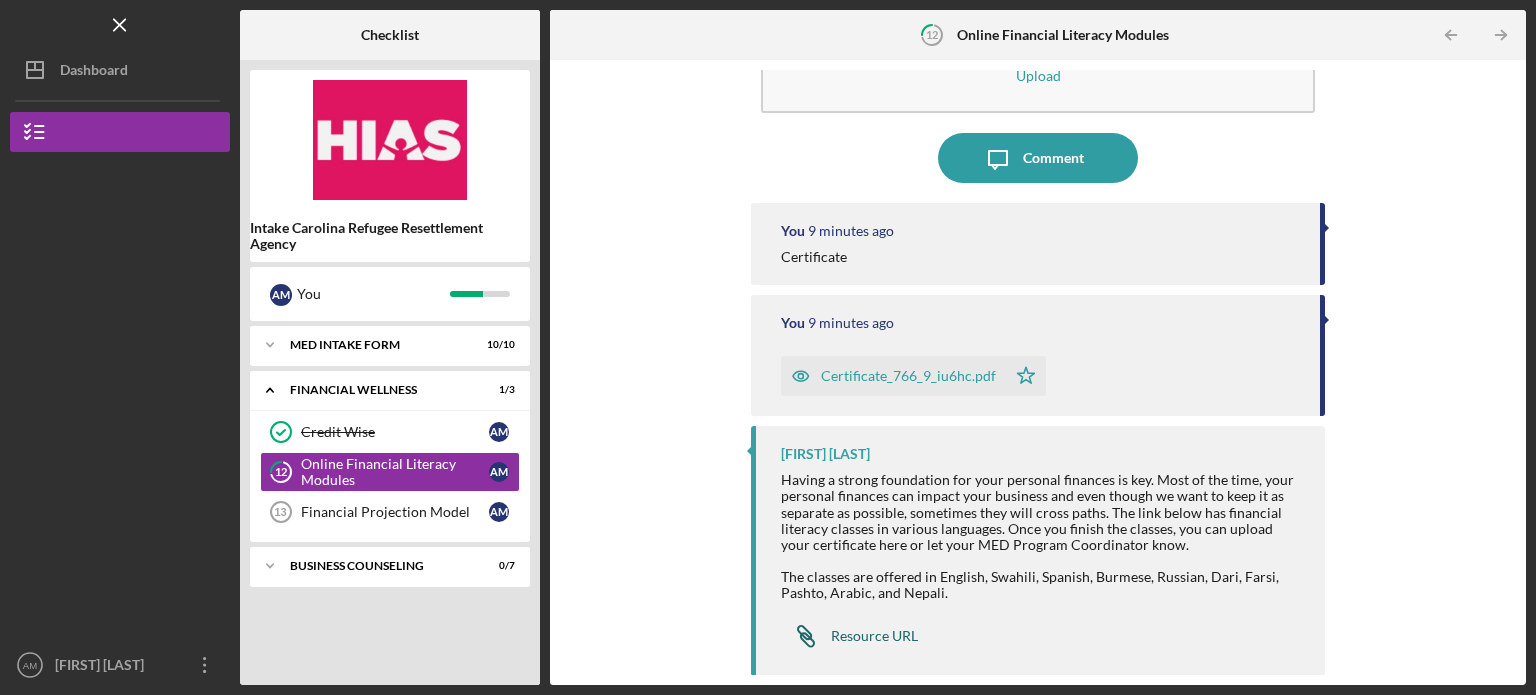 click on "Resource URL" at bounding box center [874, 636] 